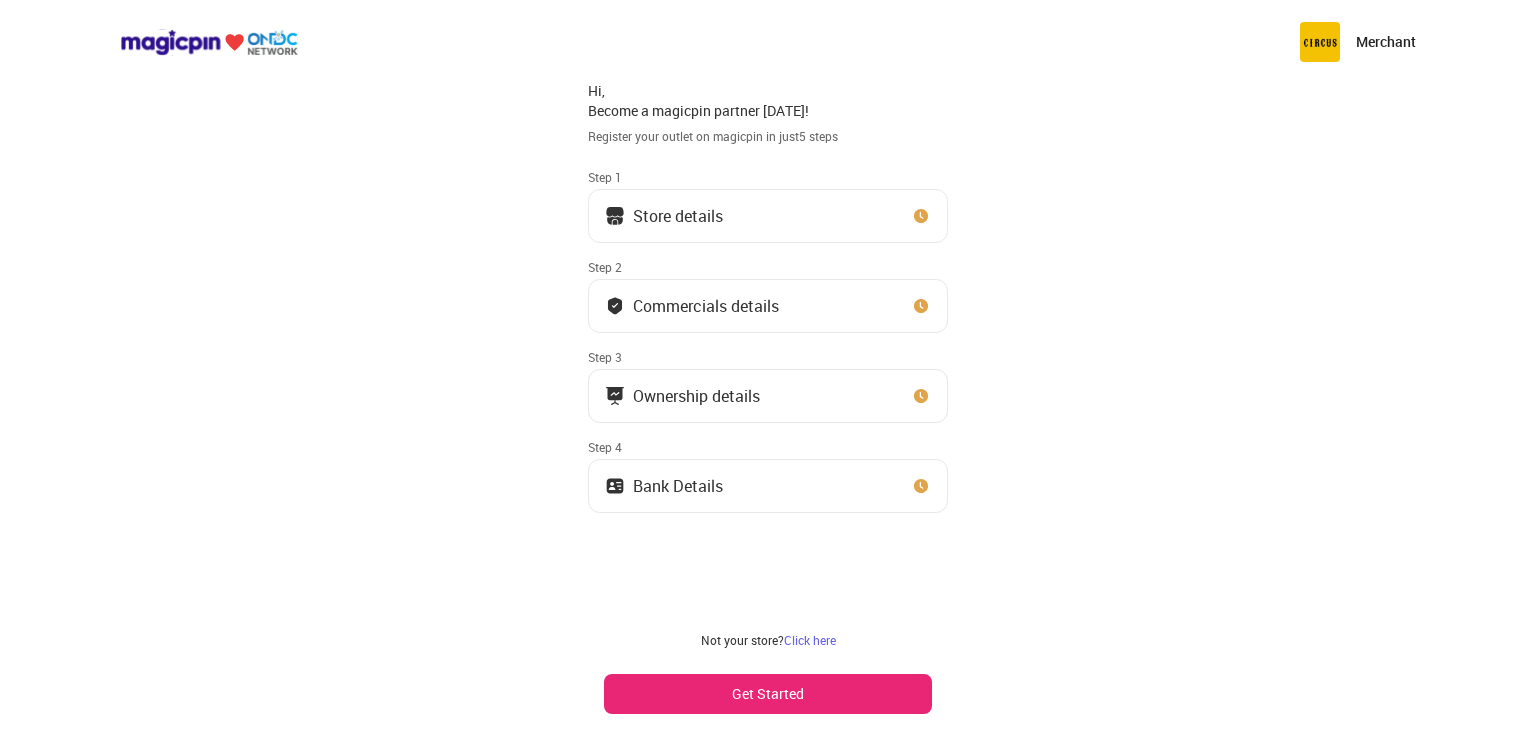 scroll, scrollTop: 0, scrollLeft: 0, axis: both 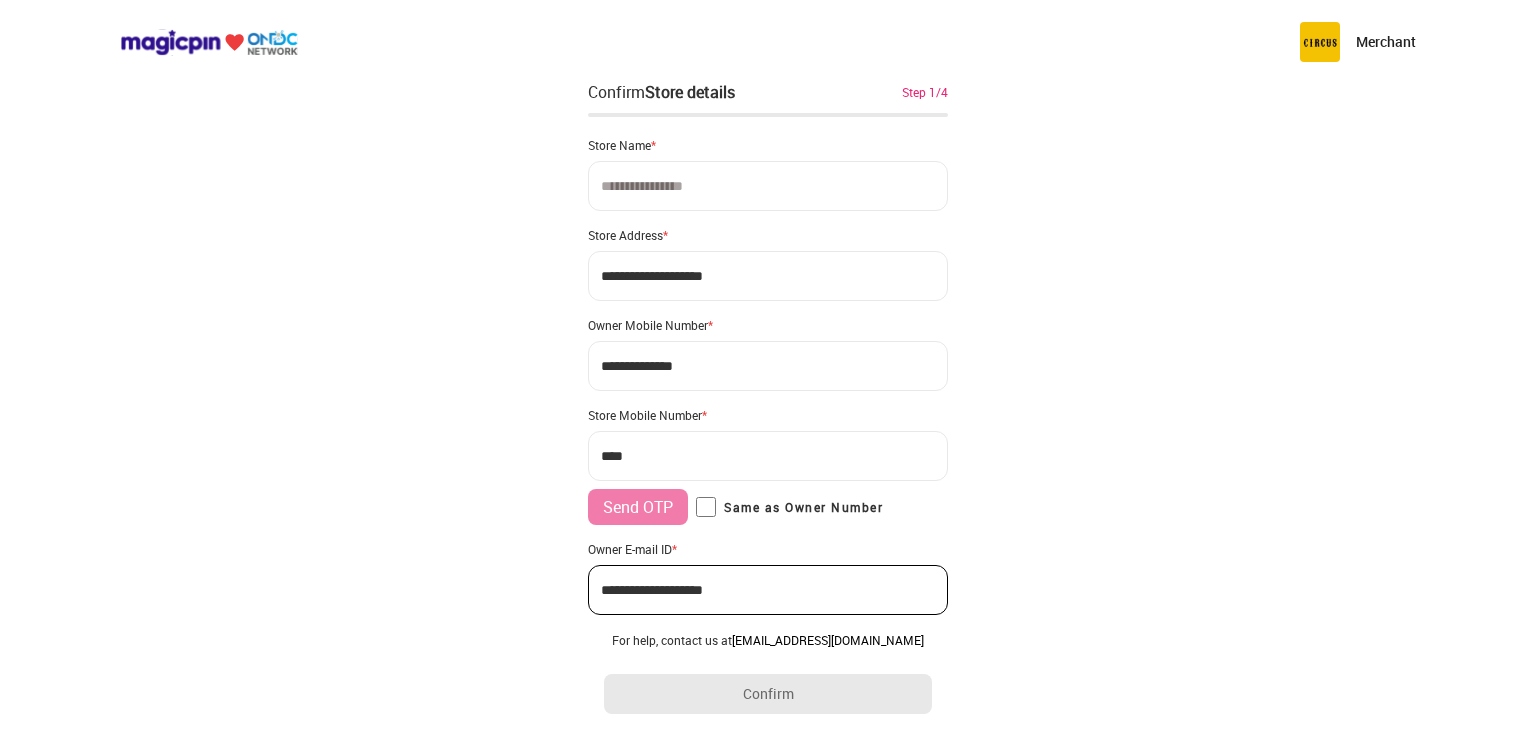 click at bounding box center (768, 186) 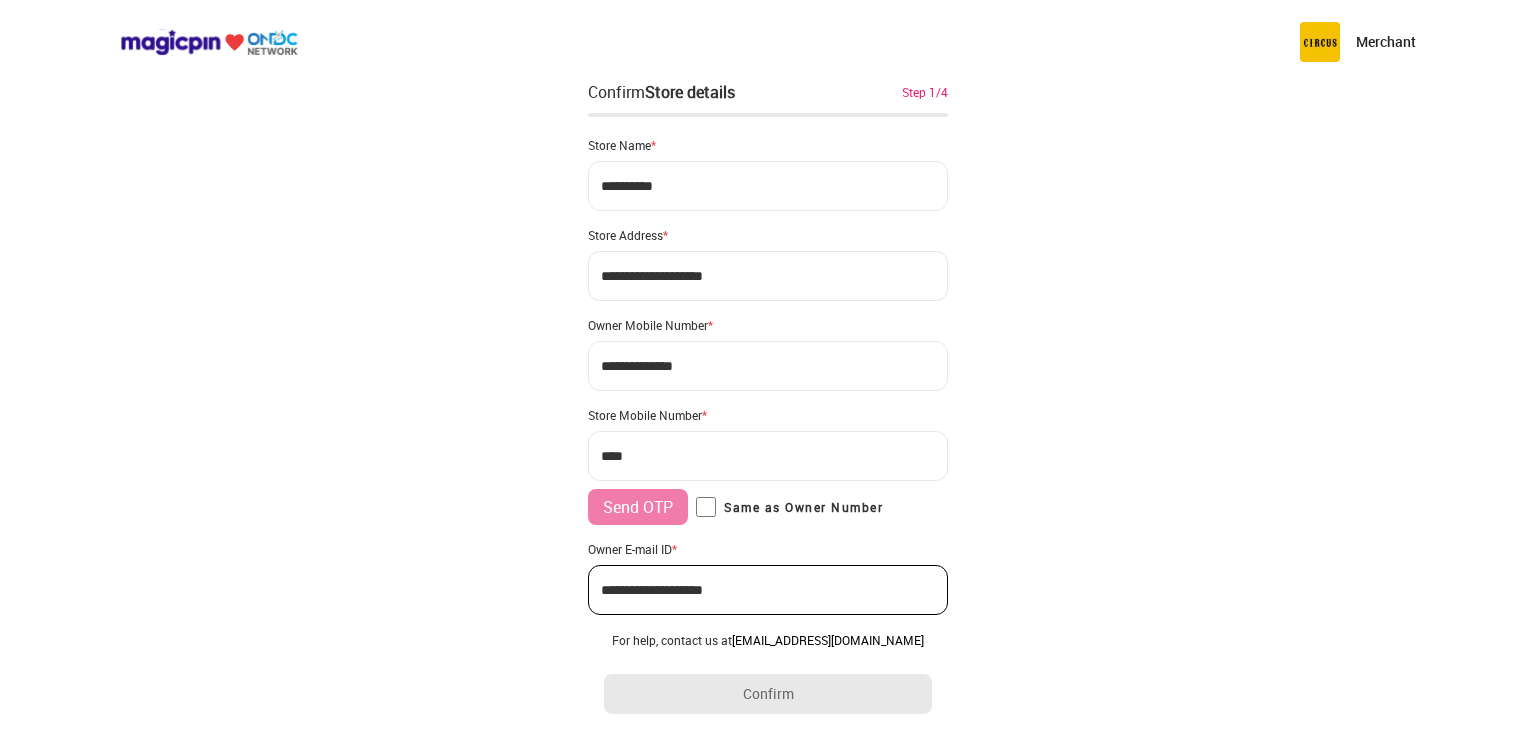 type on "**********" 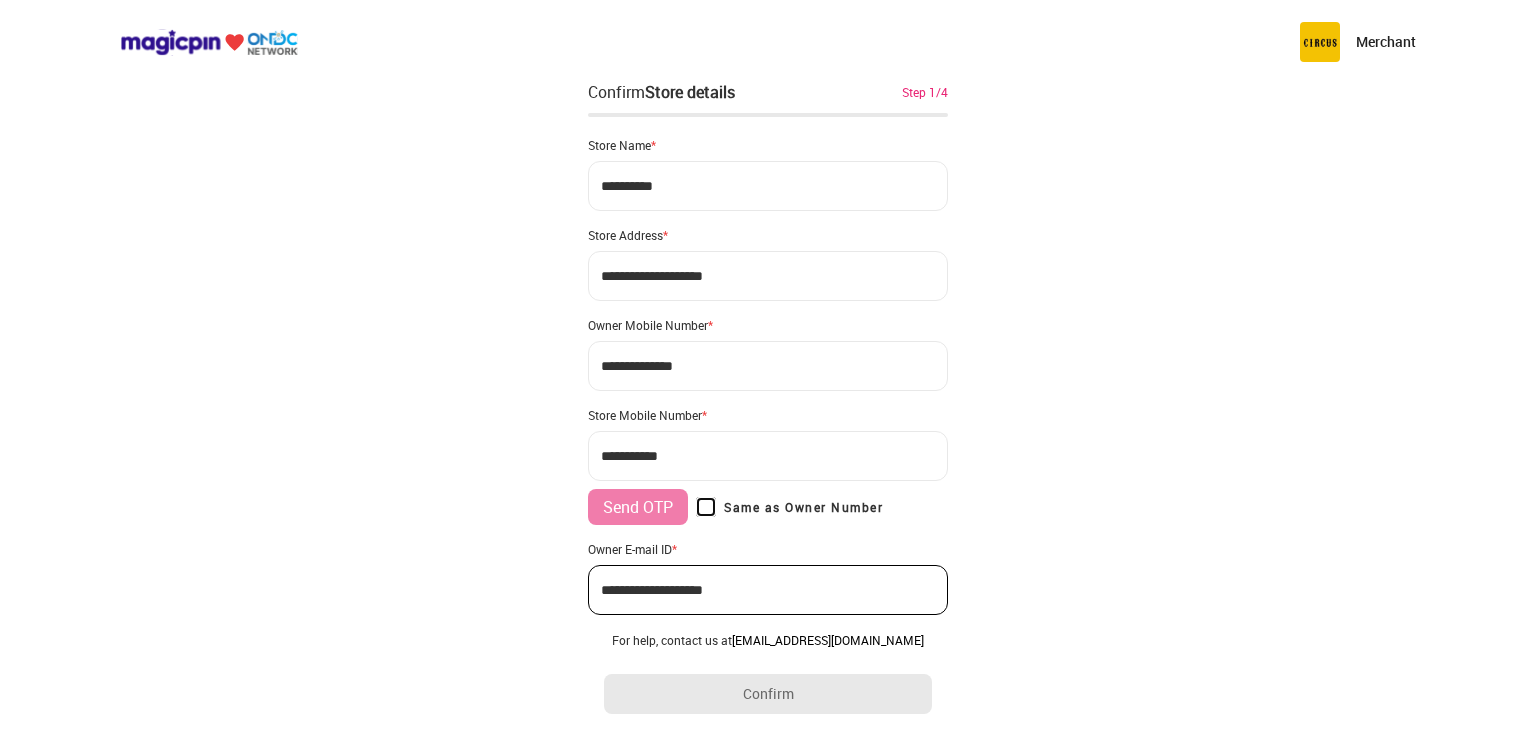 type on "**********" 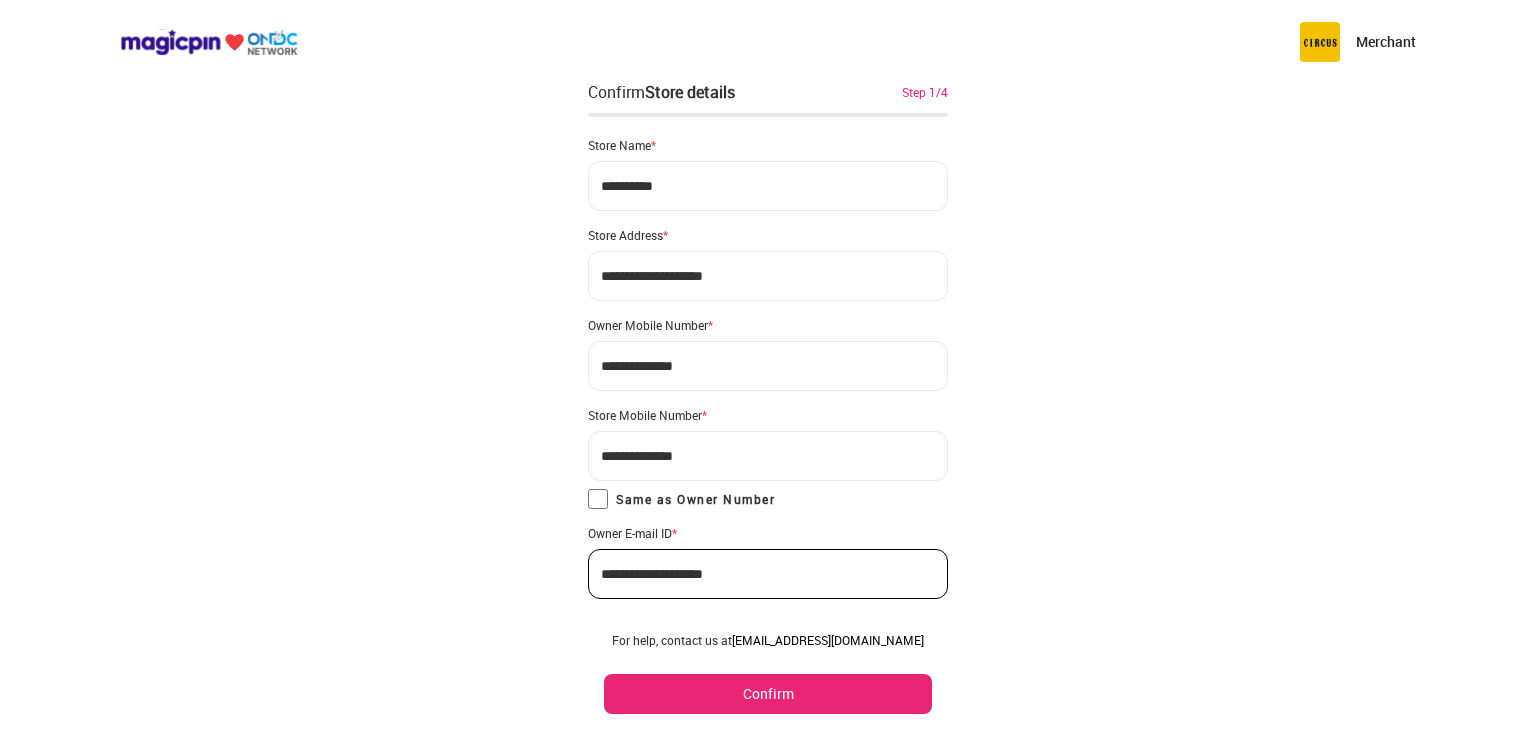 click on "Confirm" at bounding box center [768, 694] 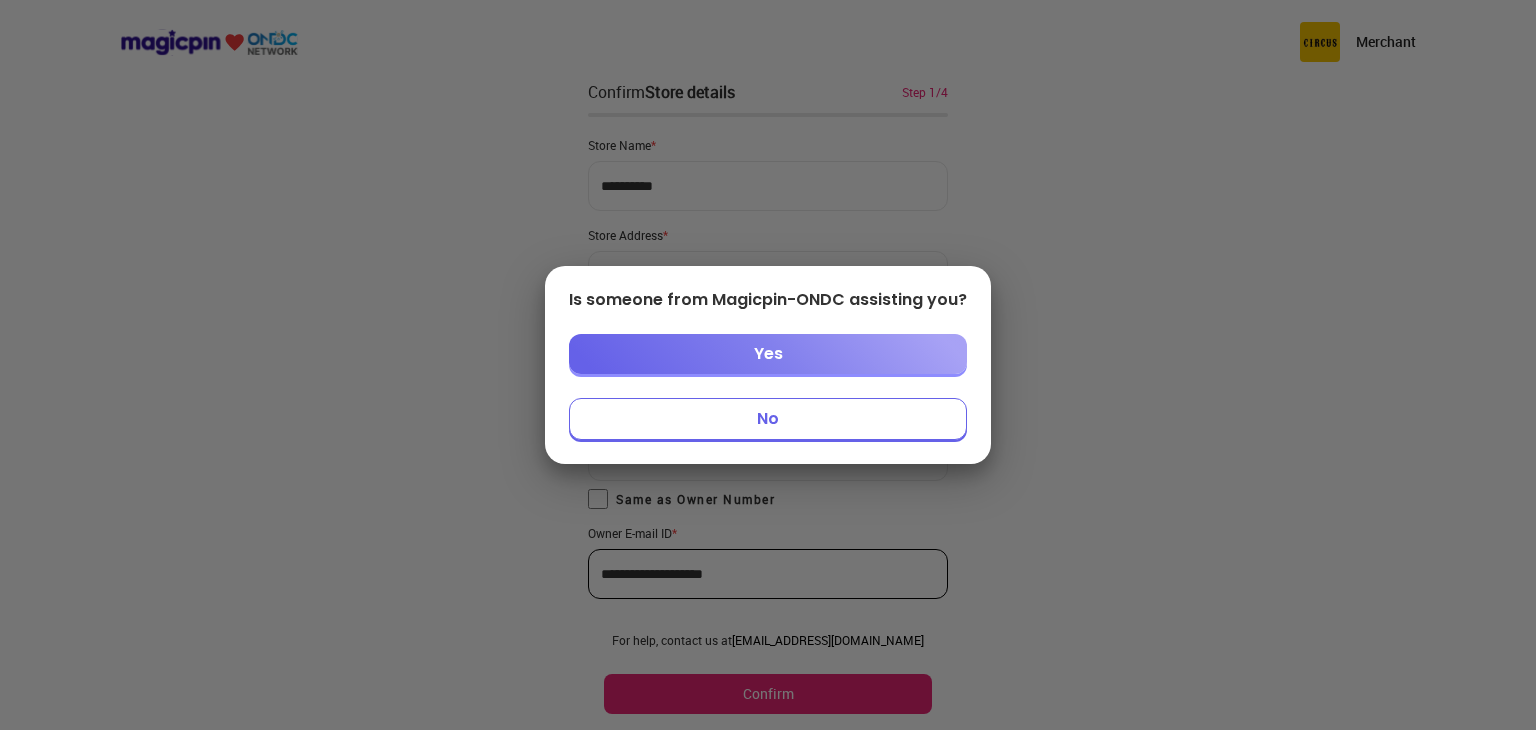 click on "No" at bounding box center [768, 419] 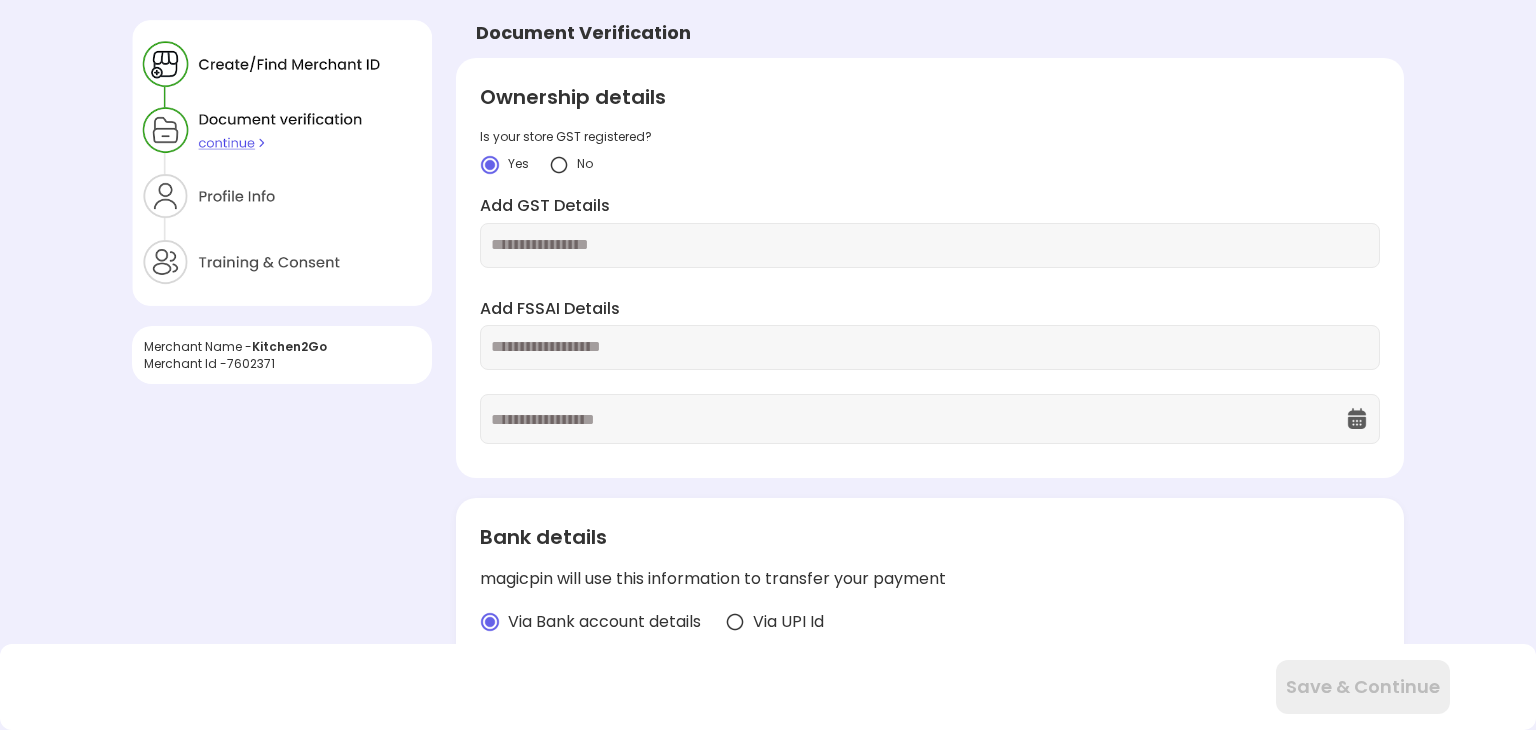click at bounding box center [559, 165] 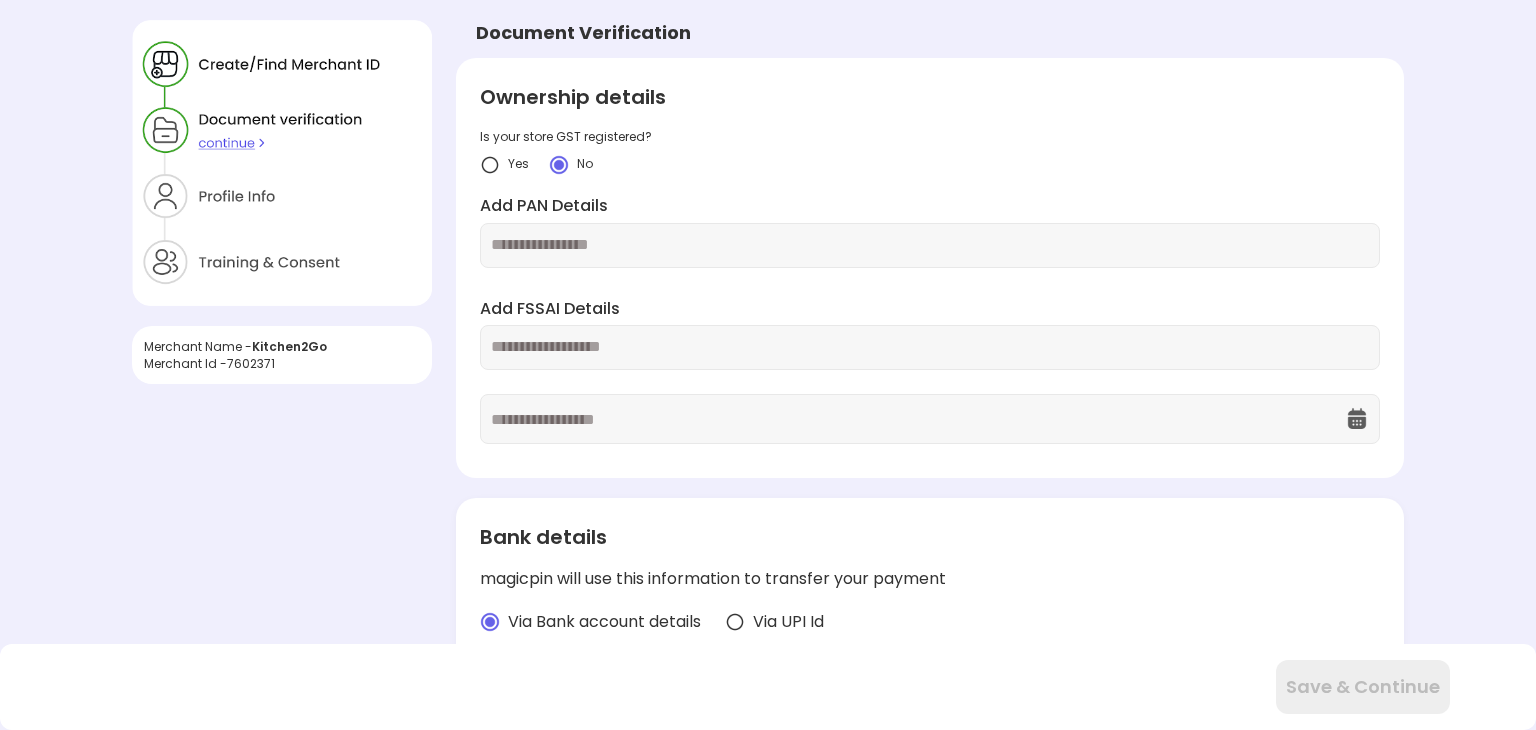 click at bounding box center (930, 245) 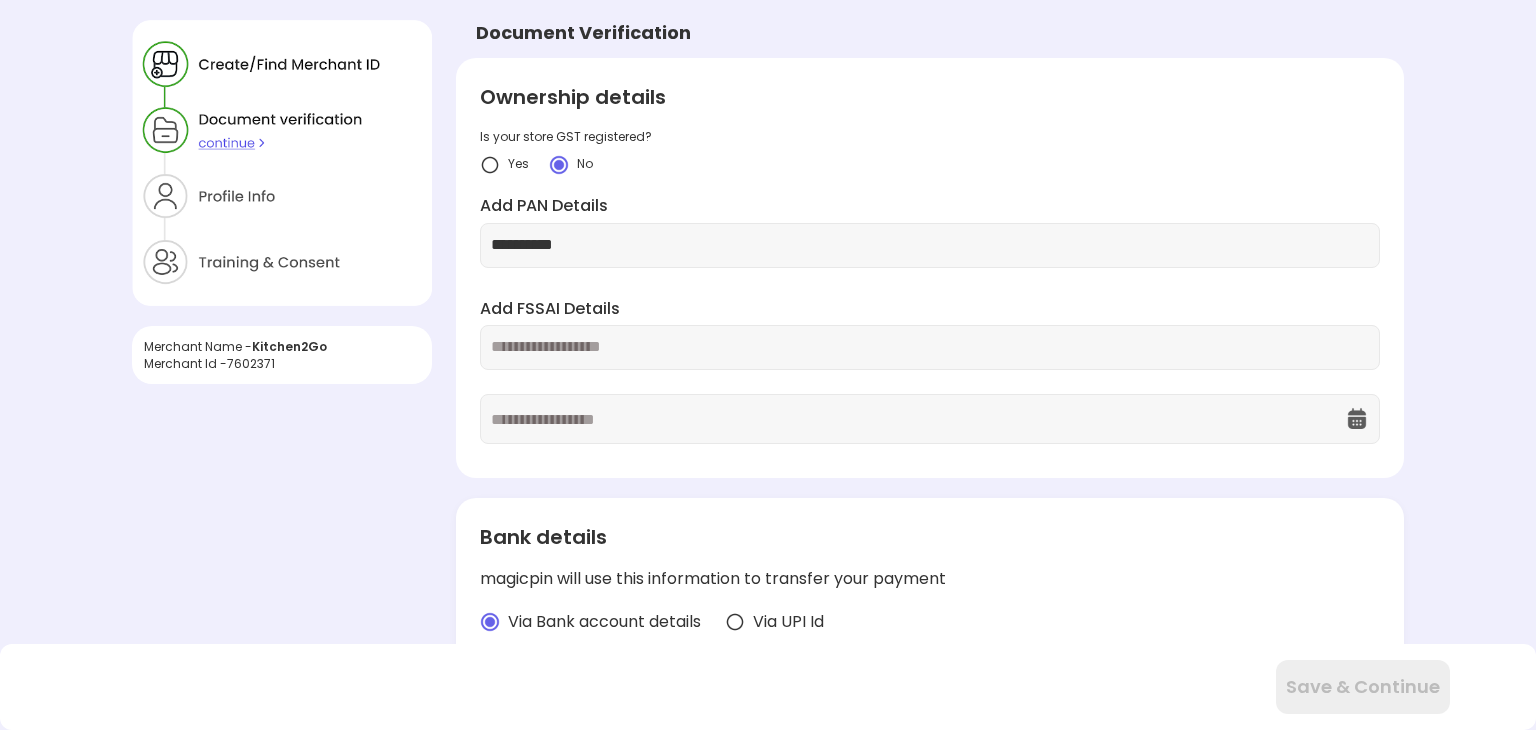 type on "**********" 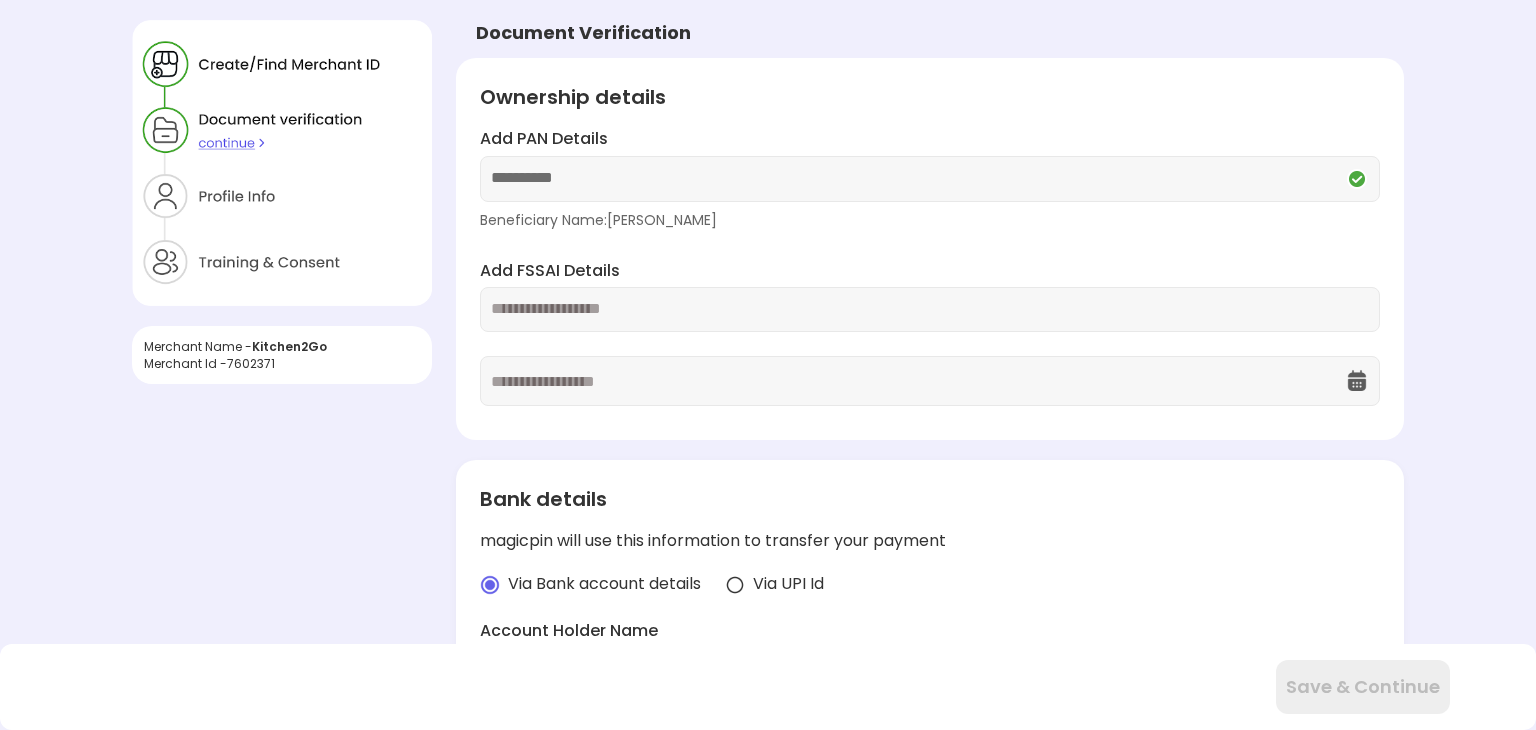 click at bounding box center [930, 309] 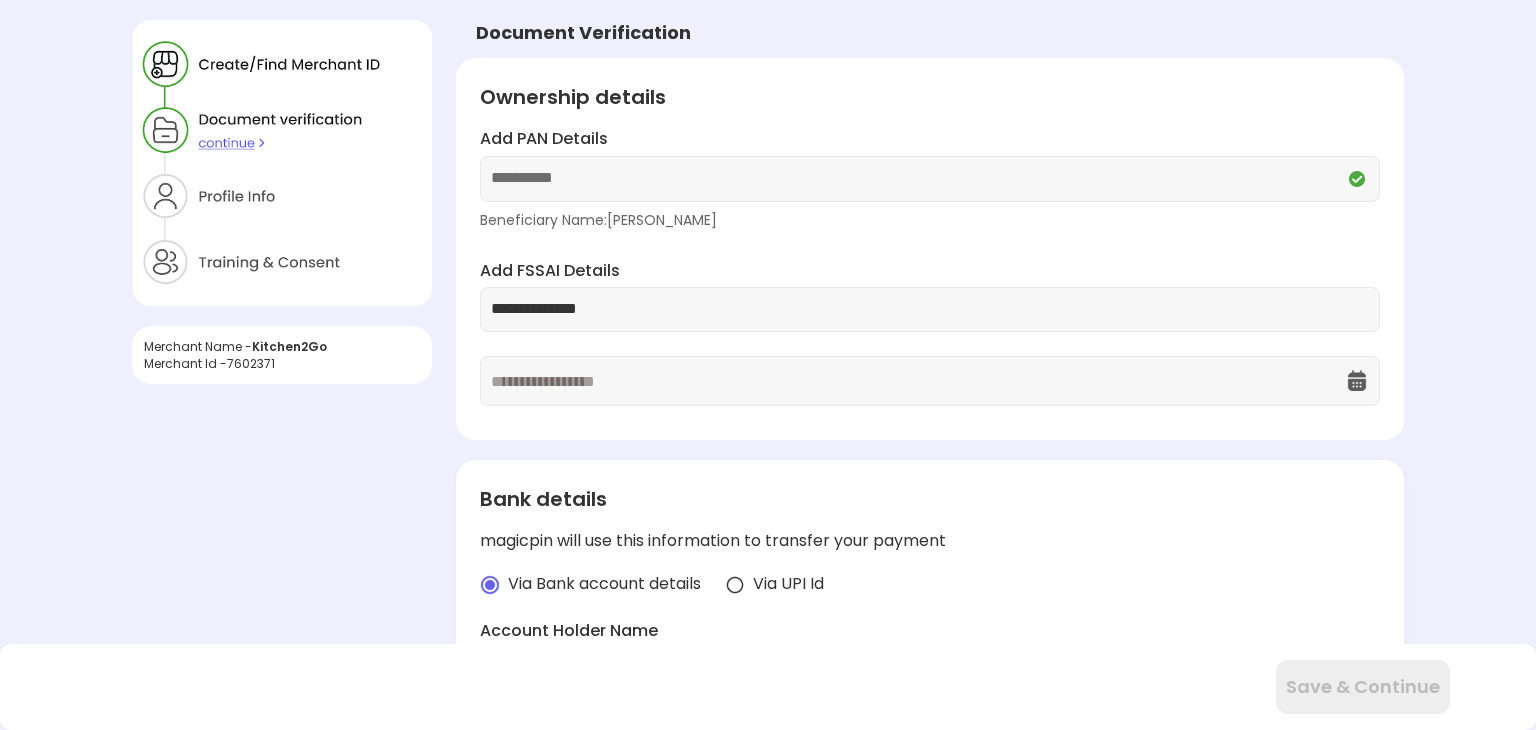 type on "**********" 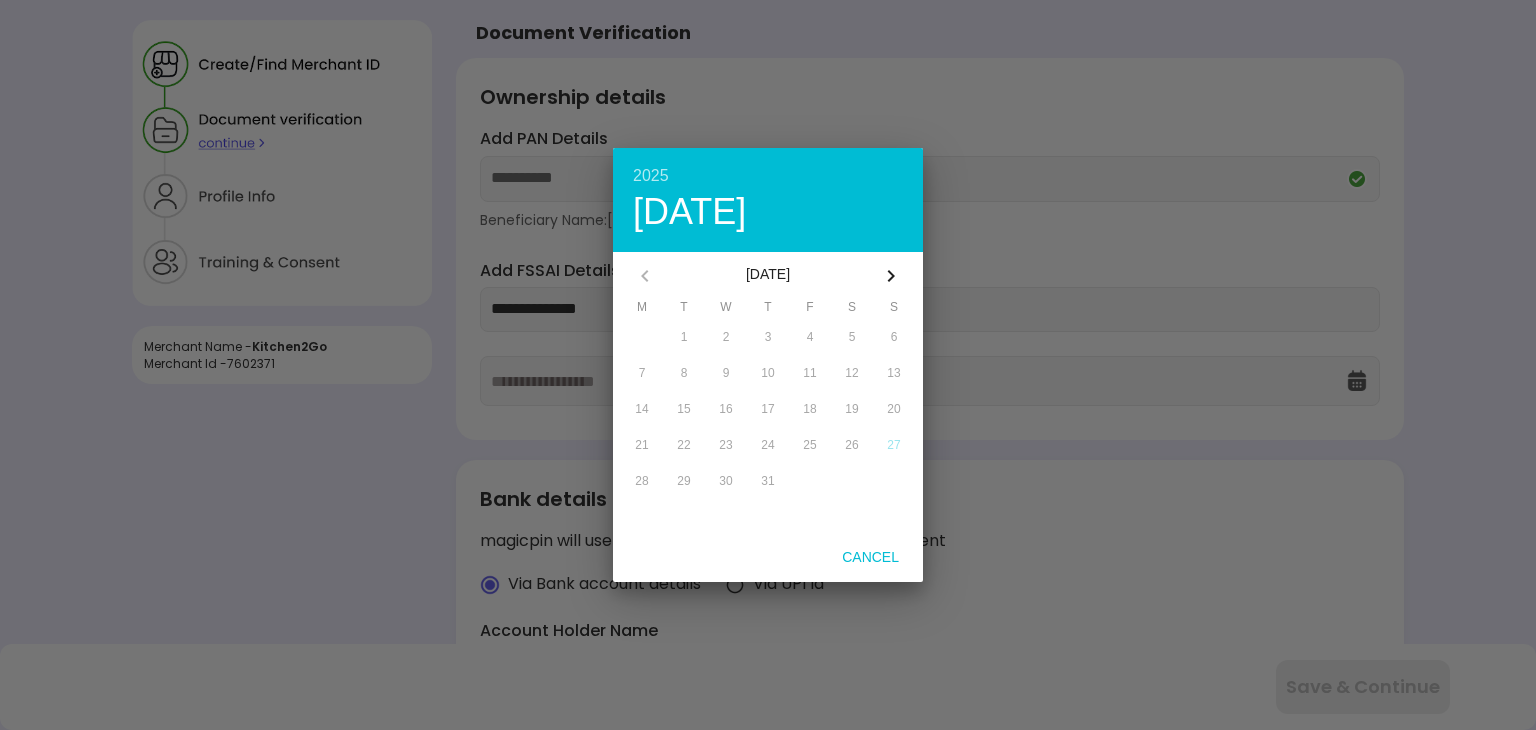 click on "2025" at bounding box center [768, 176] 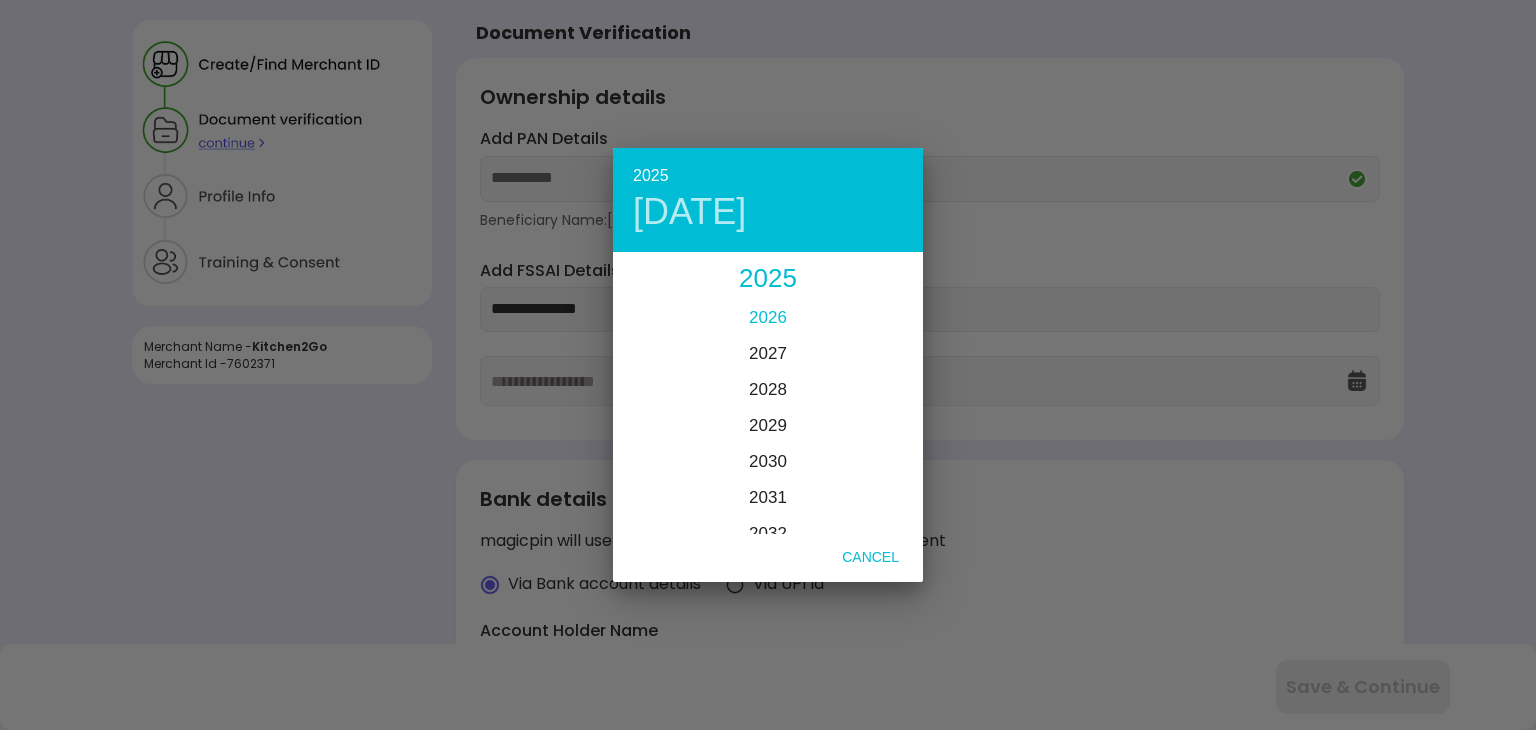 click on "2026" at bounding box center [768, 319] 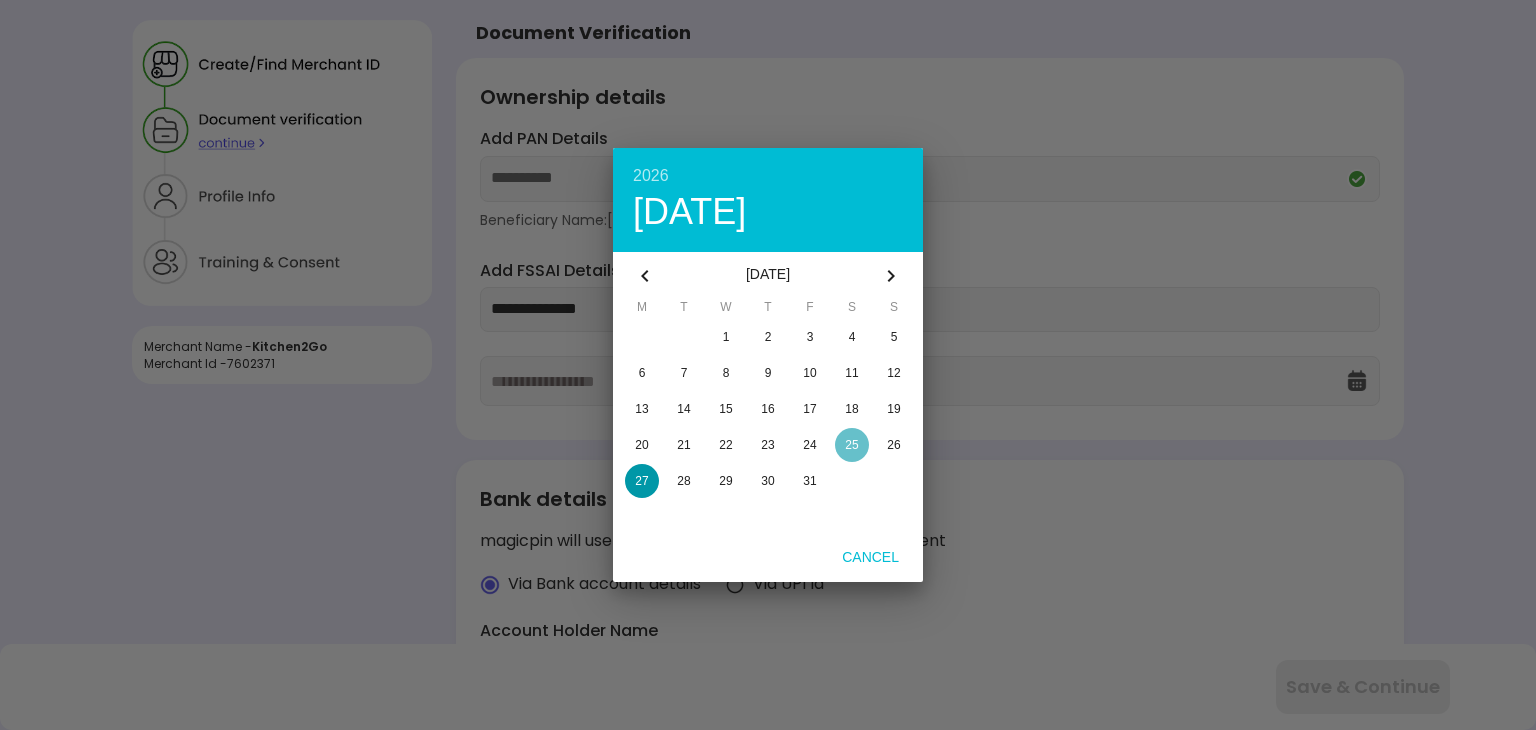 click at bounding box center (852, 445) 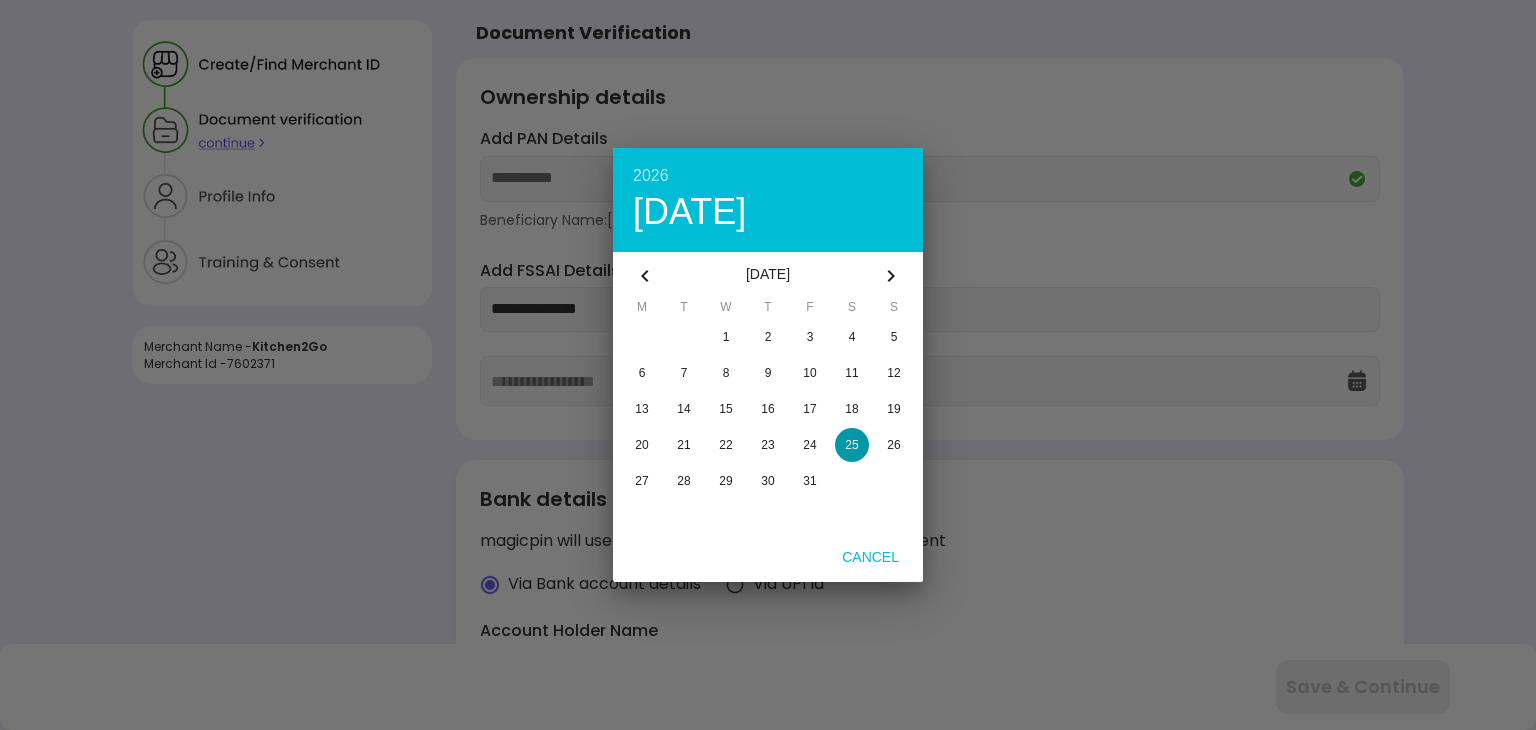 type on "**********" 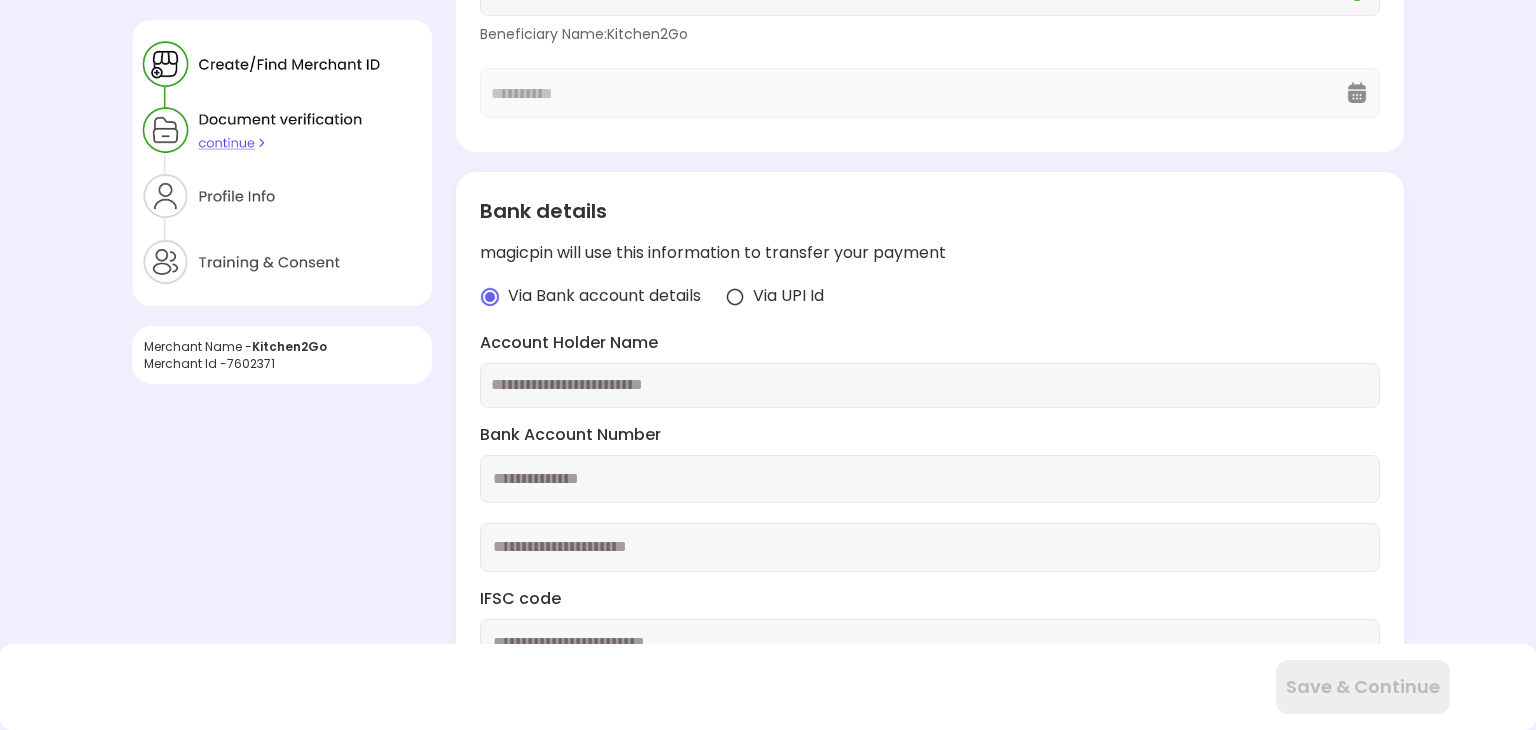 scroll, scrollTop: 320, scrollLeft: 0, axis: vertical 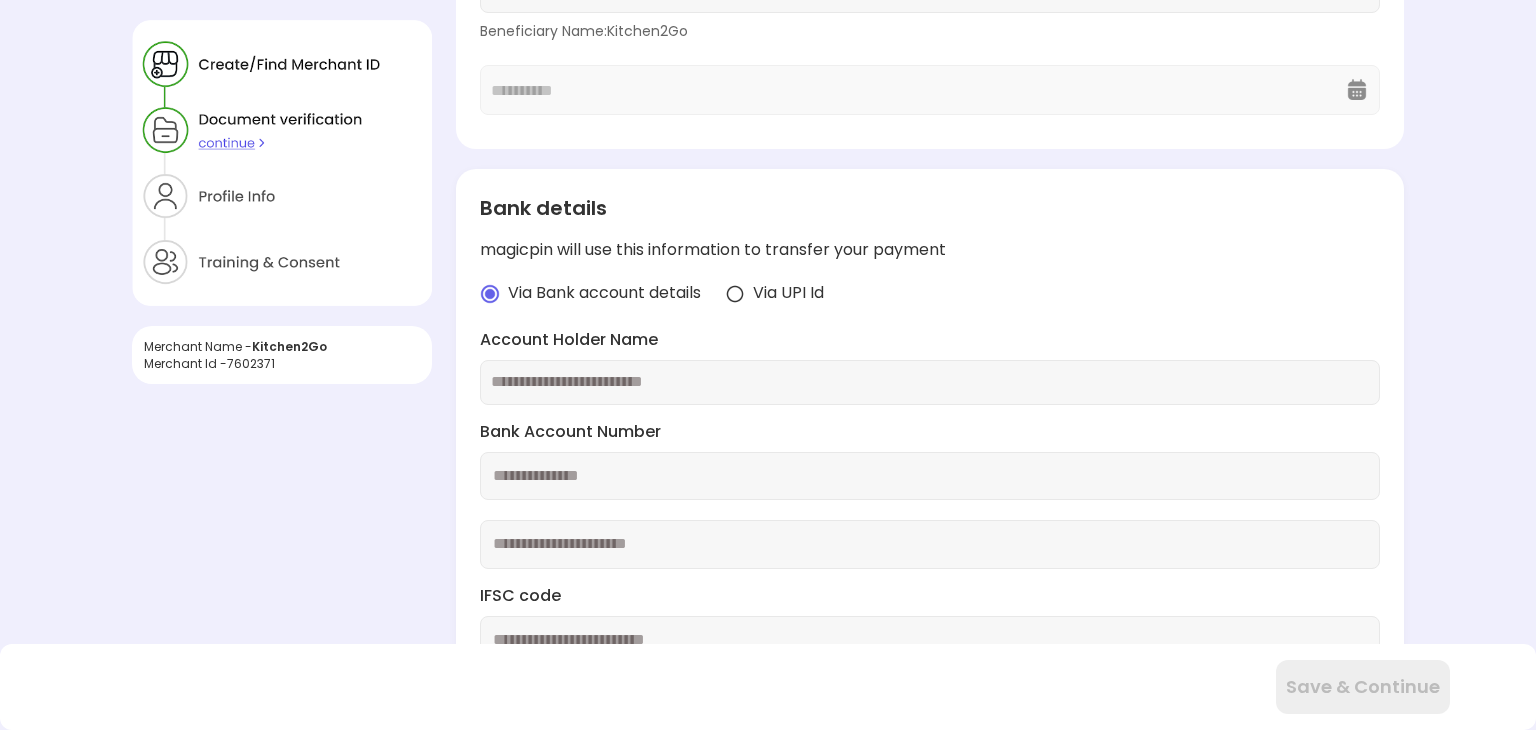 click on "Bank details magicpin will use this information to transfer your payment Via Bank account details Via UPI Id Account Holder Name Bank Account Number IFSC code Verify Bank Details I hereby confirm that all the documents submitted and the information provided by me are true, correct, and authentic to the best of my knowledge. I understand that any discrepancy... Save & Continue" at bounding box center (930, 511) 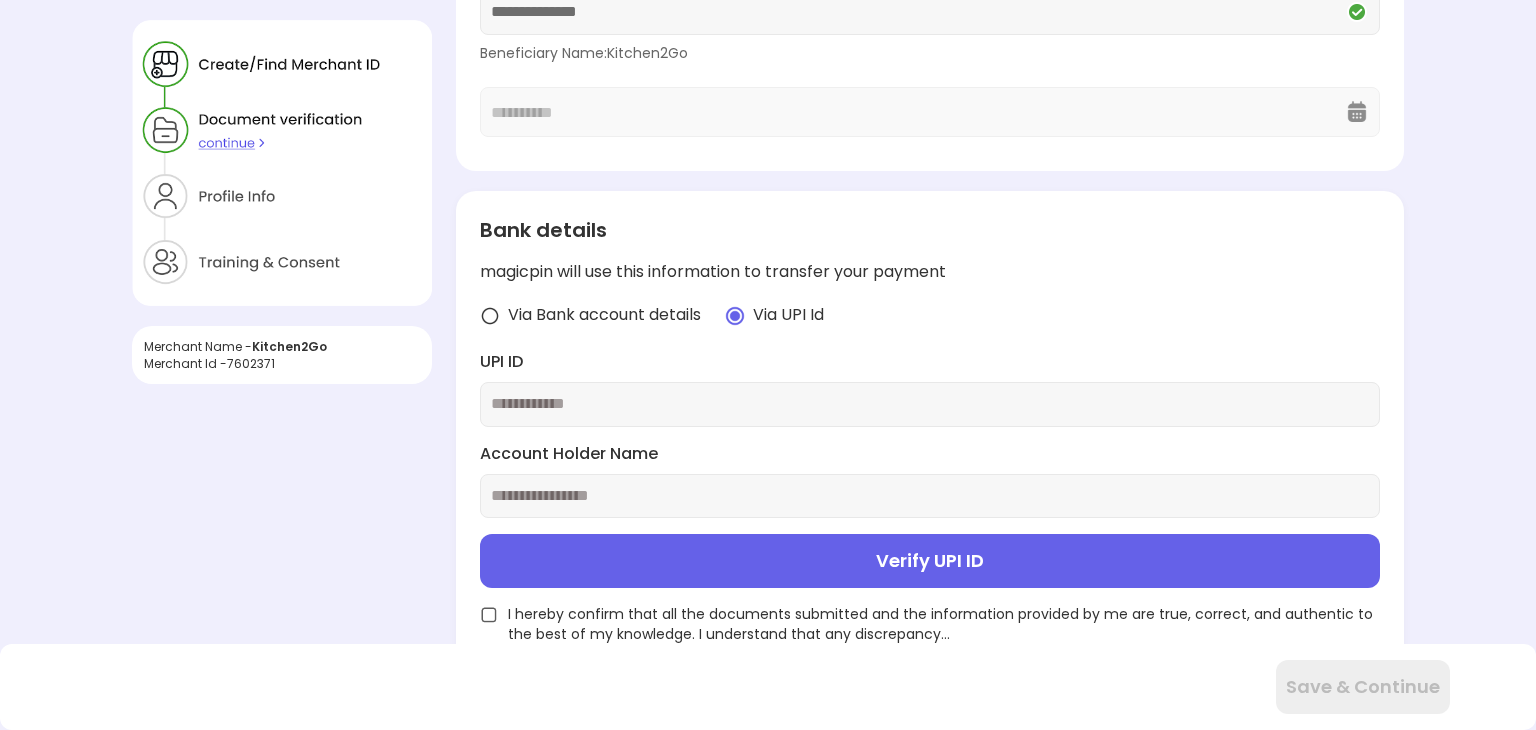 click on "Via Bank account details" at bounding box center [604, 315] 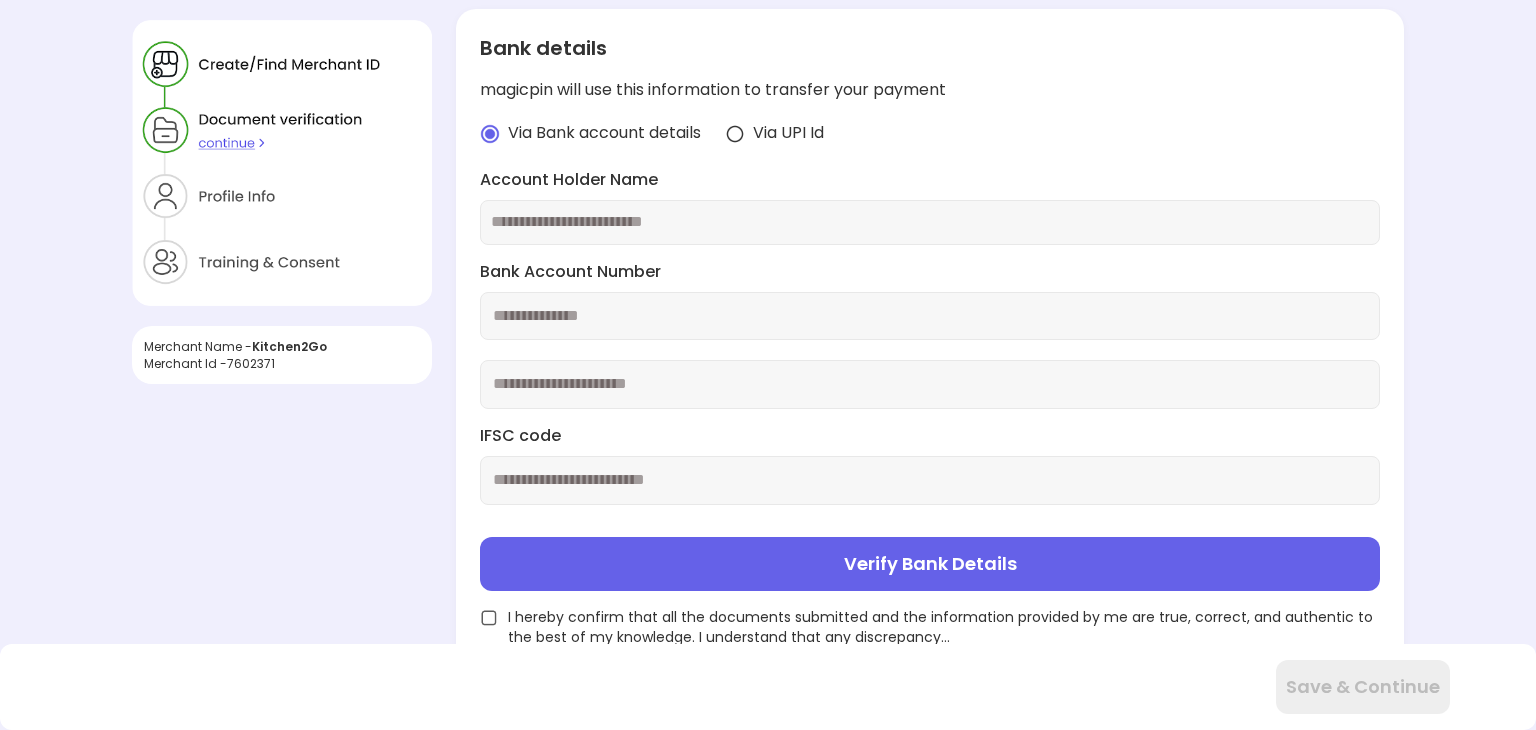 scroll, scrollTop: 482, scrollLeft: 0, axis: vertical 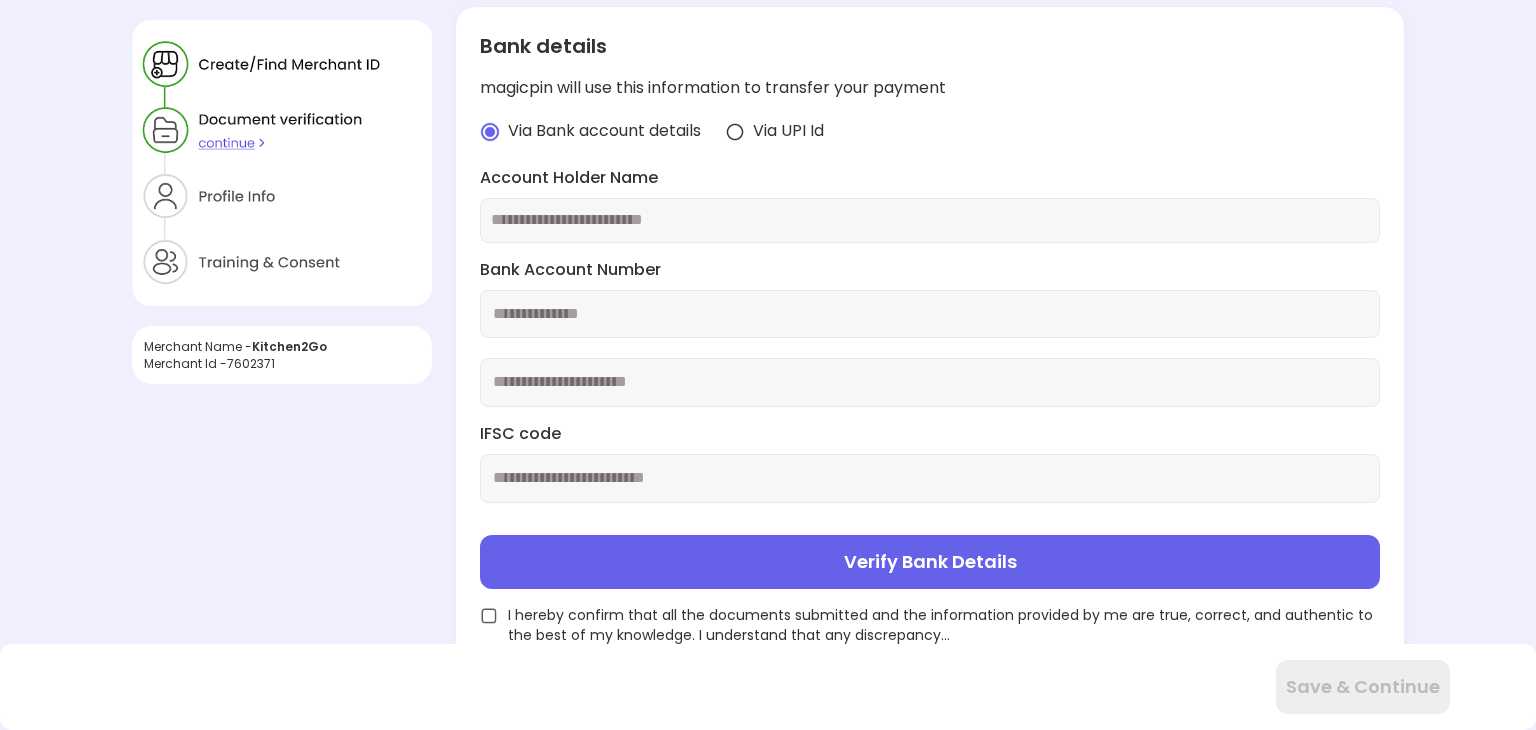 click at bounding box center [282, 163] 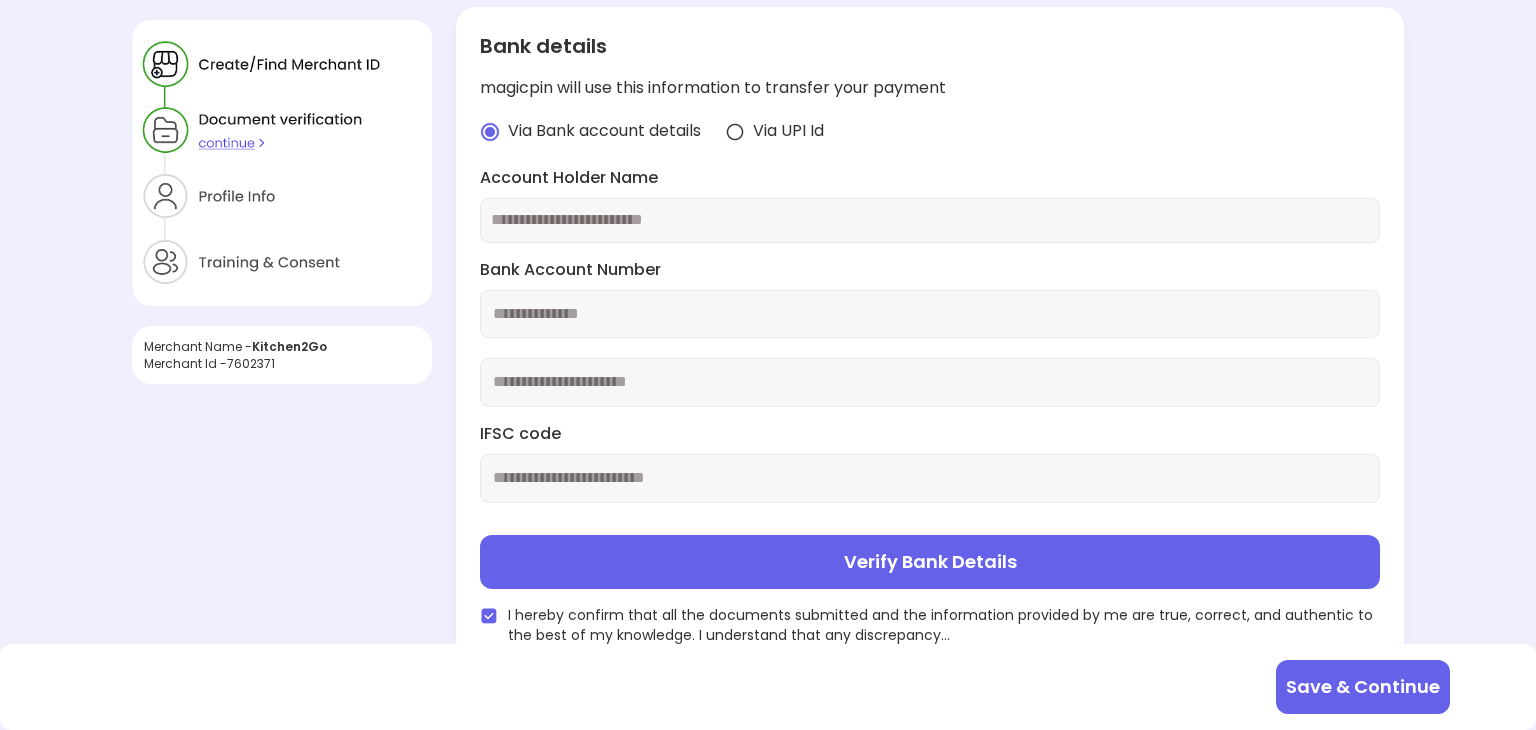 click at bounding box center [930, 220] 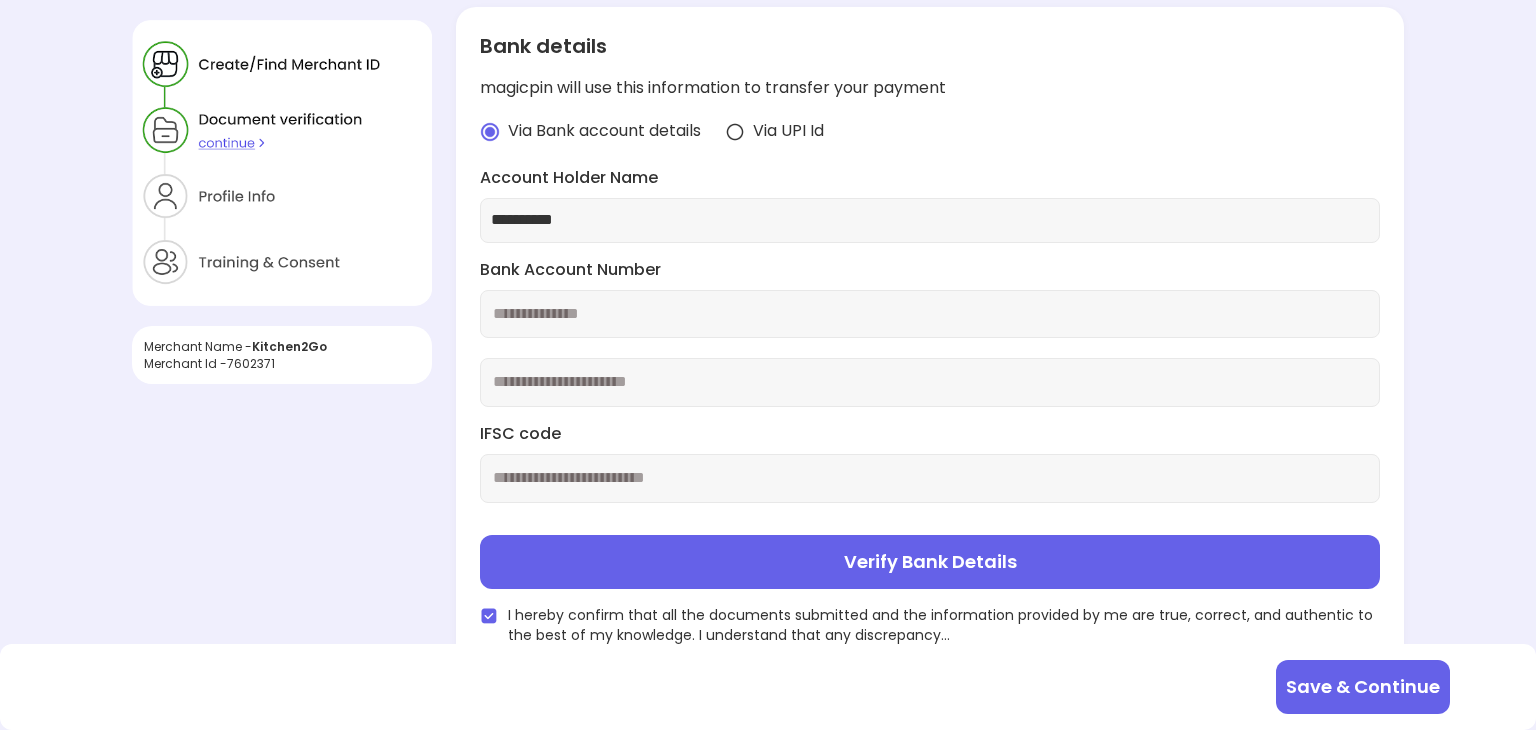 type on "**********" 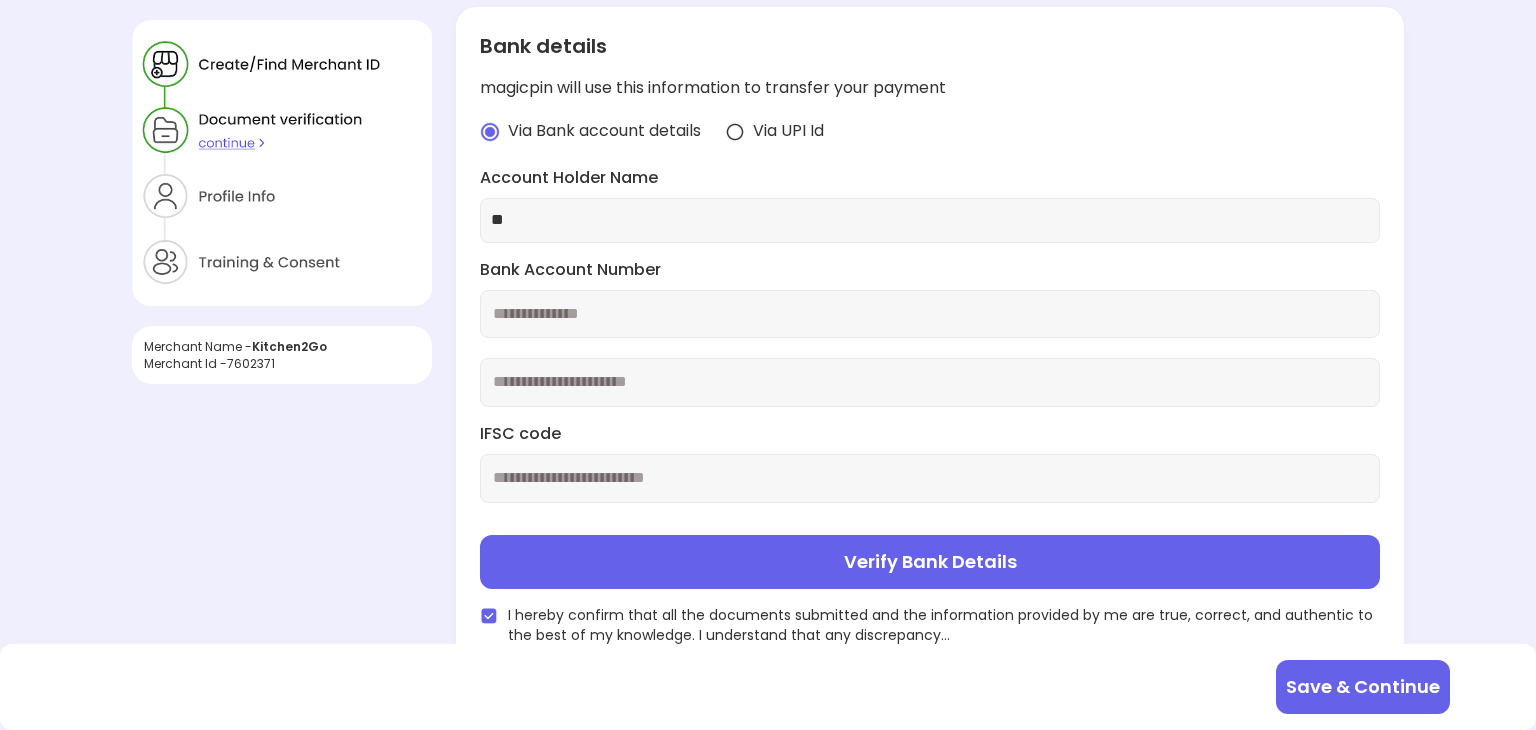 type on "*" 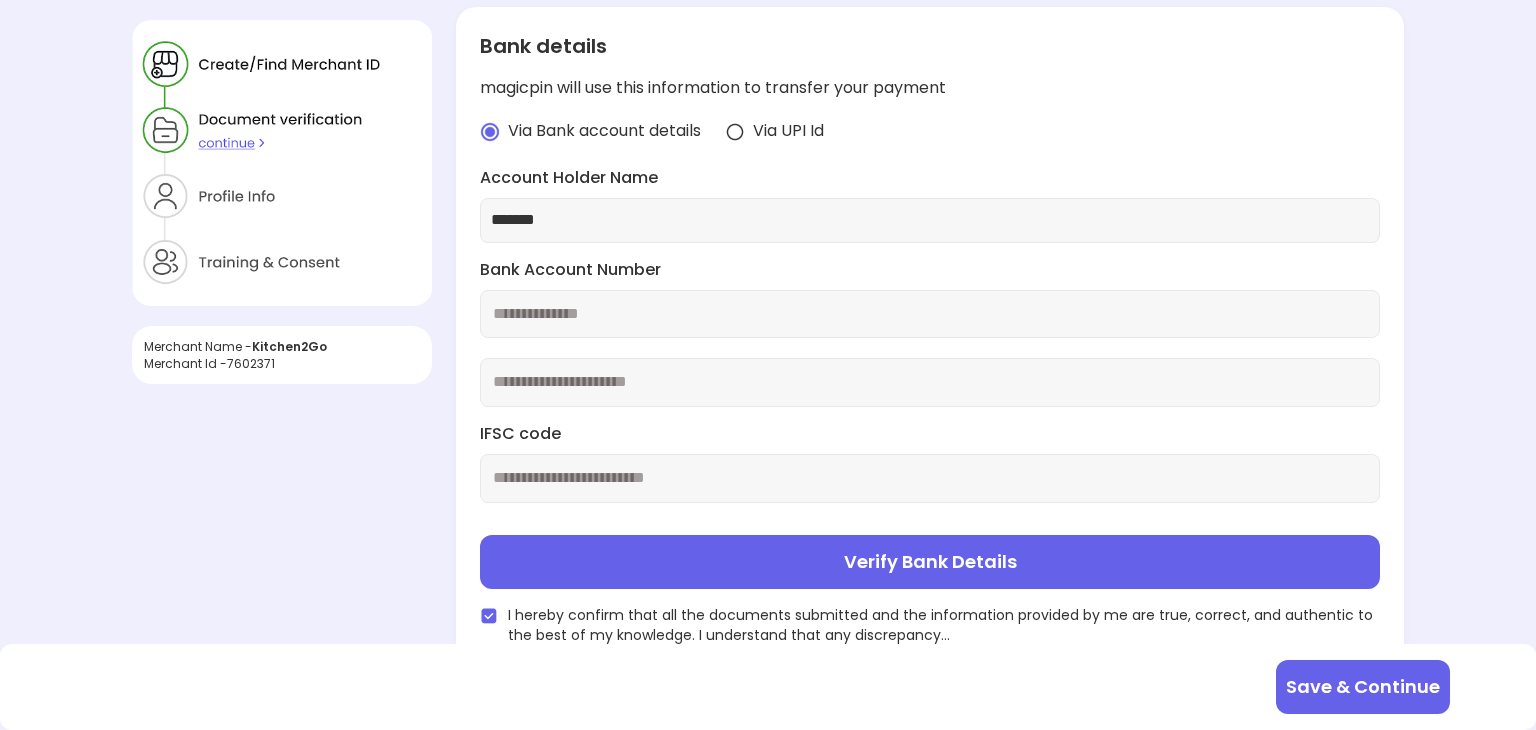 type on "*******" 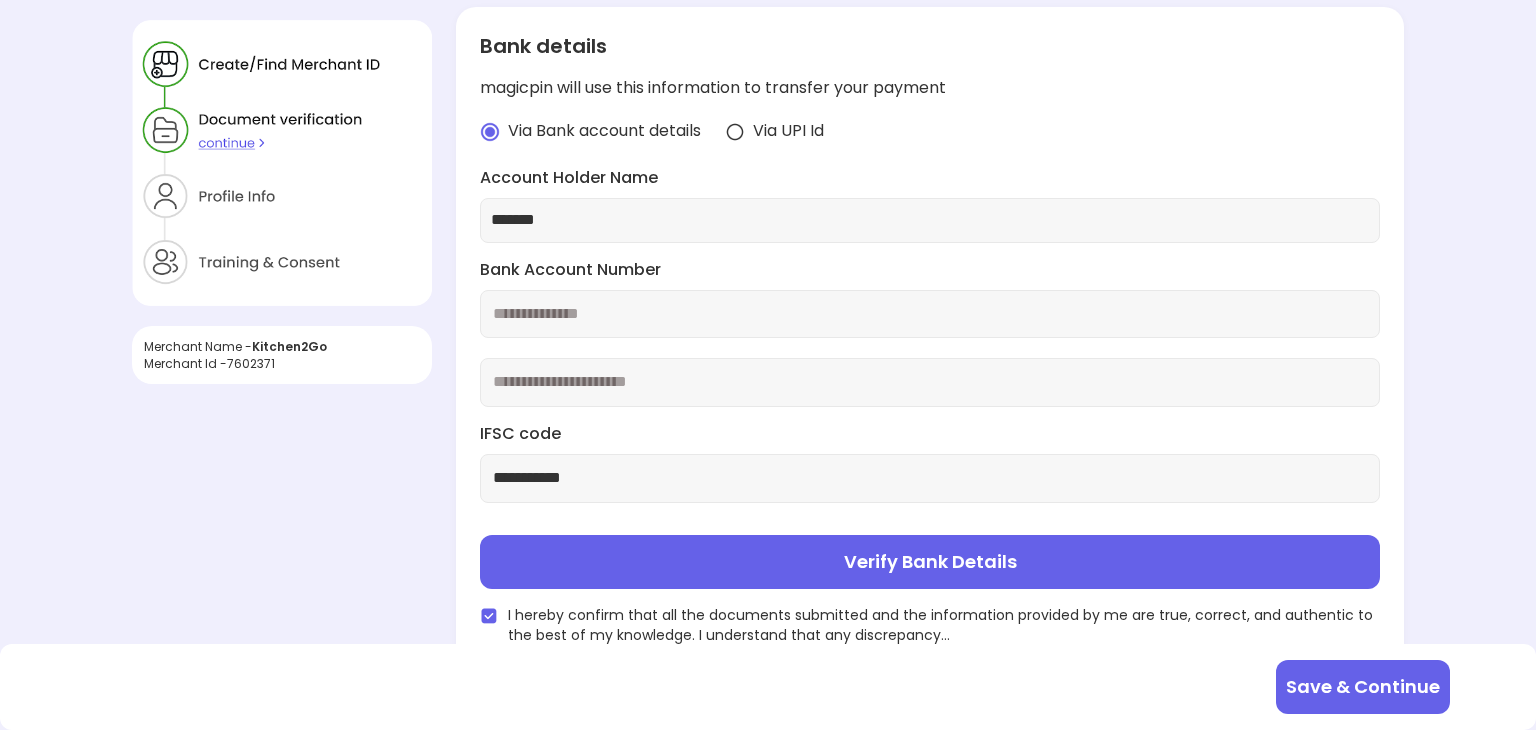 type on "**********" 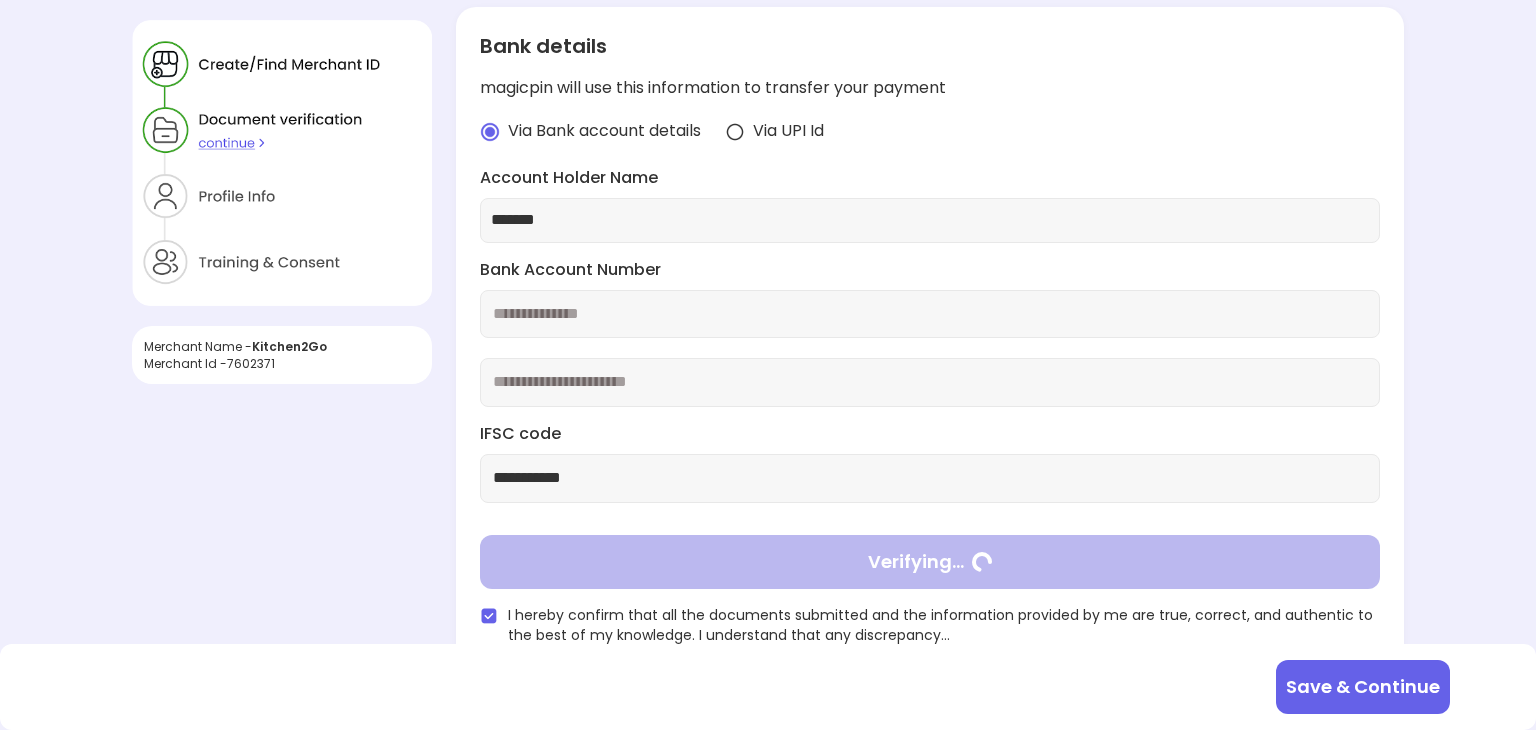 type on "**********" 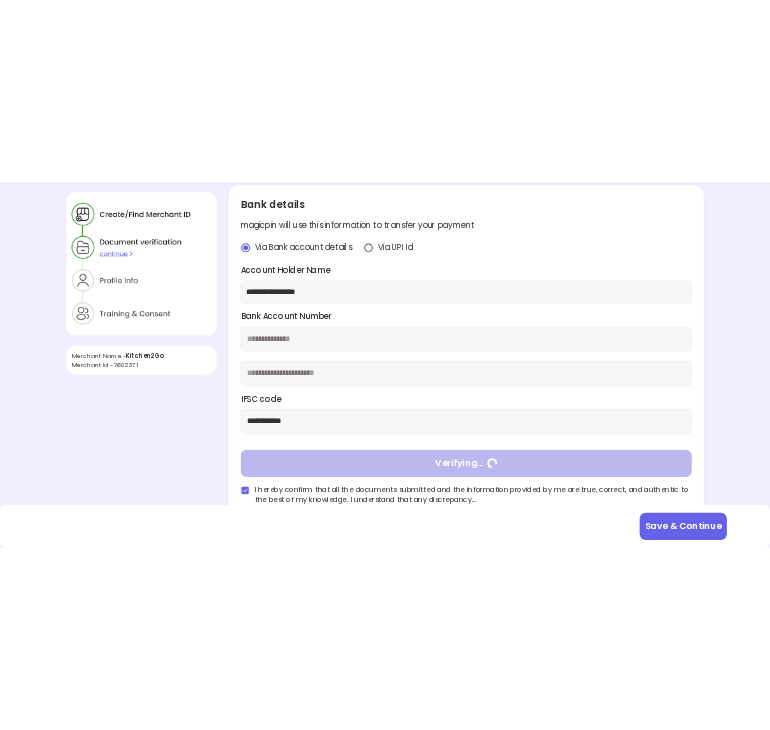 scroll, scrollTop: 310, scrollLeft: 0, axis: vertical 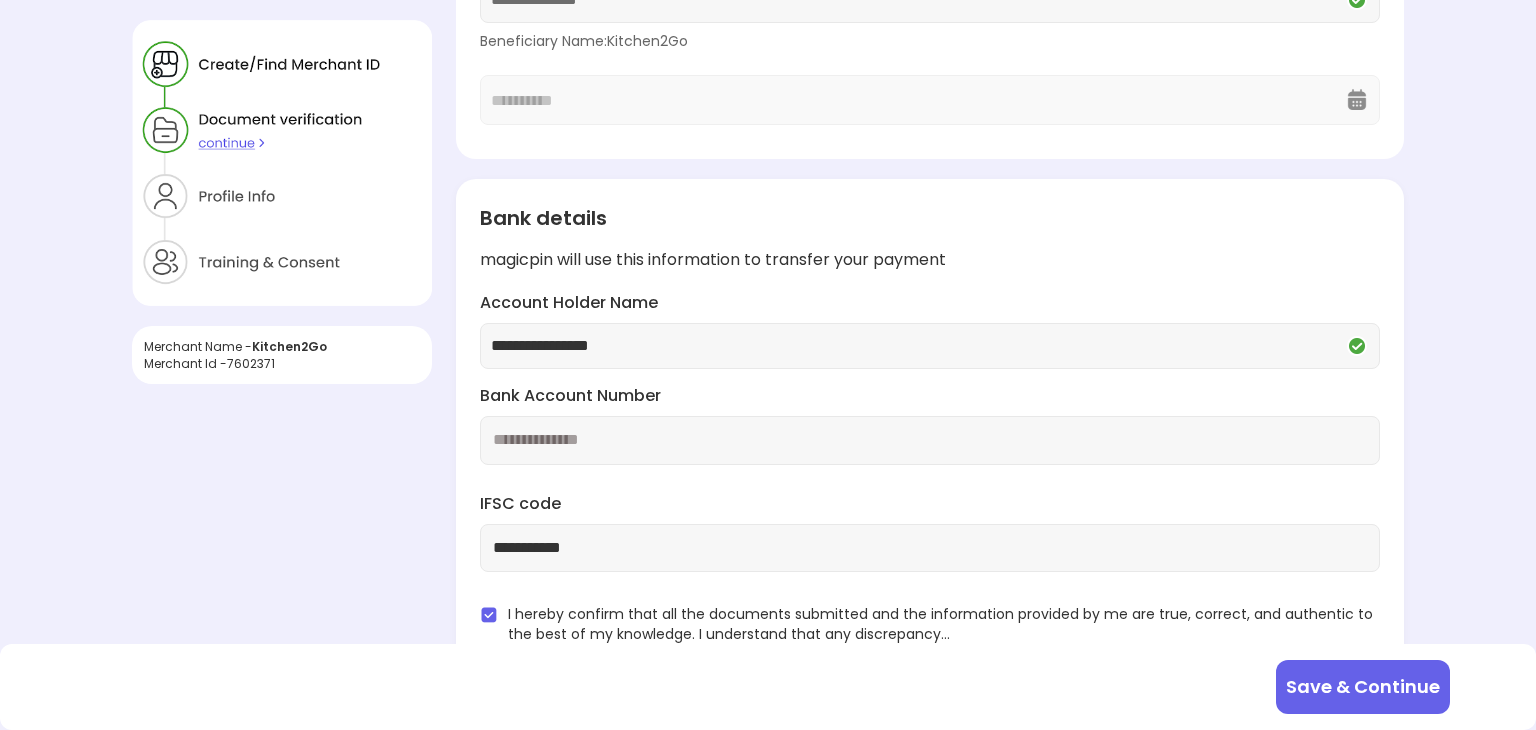 click on "Save & Continue" at bounding box center [1363, 687] 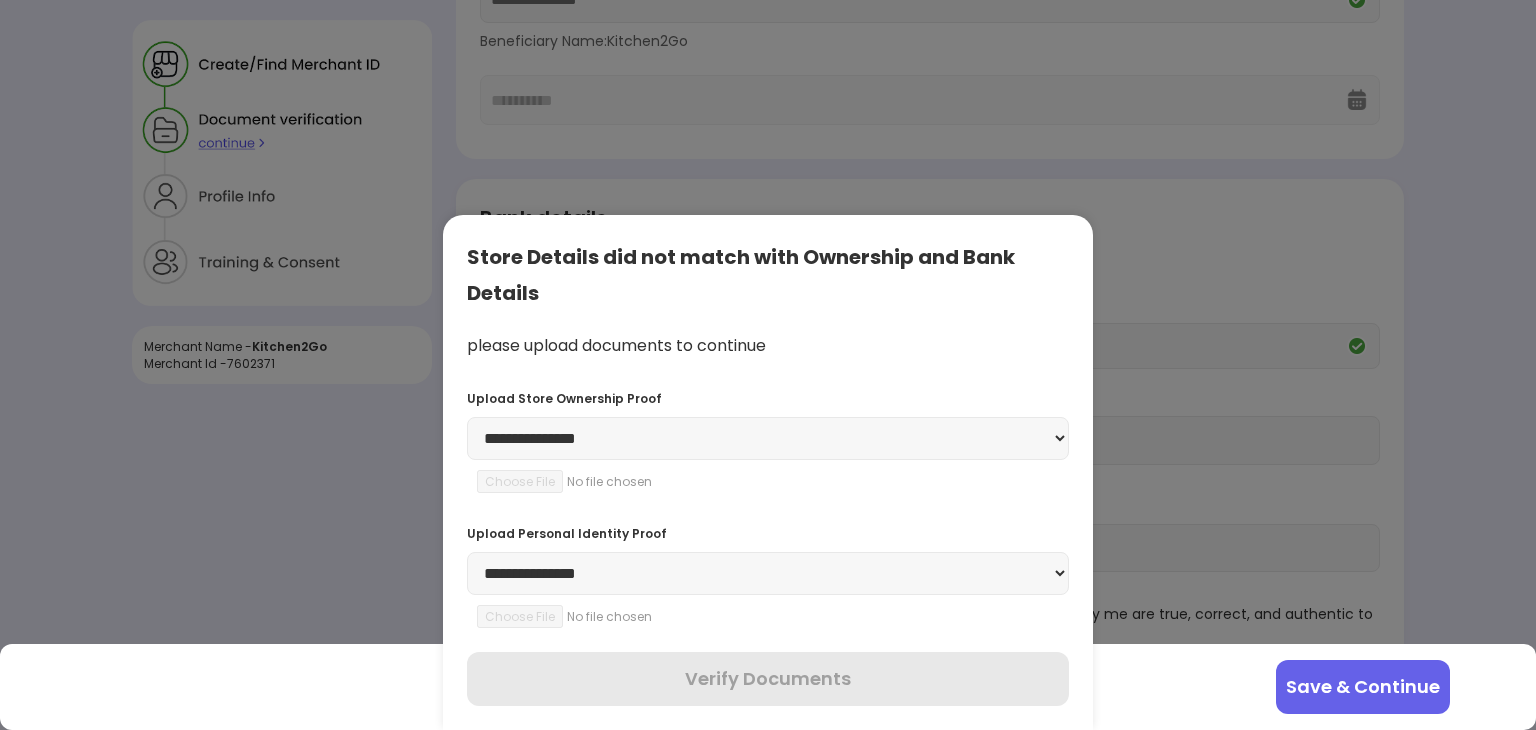 click on "**********" at bounding box center [768, 438] 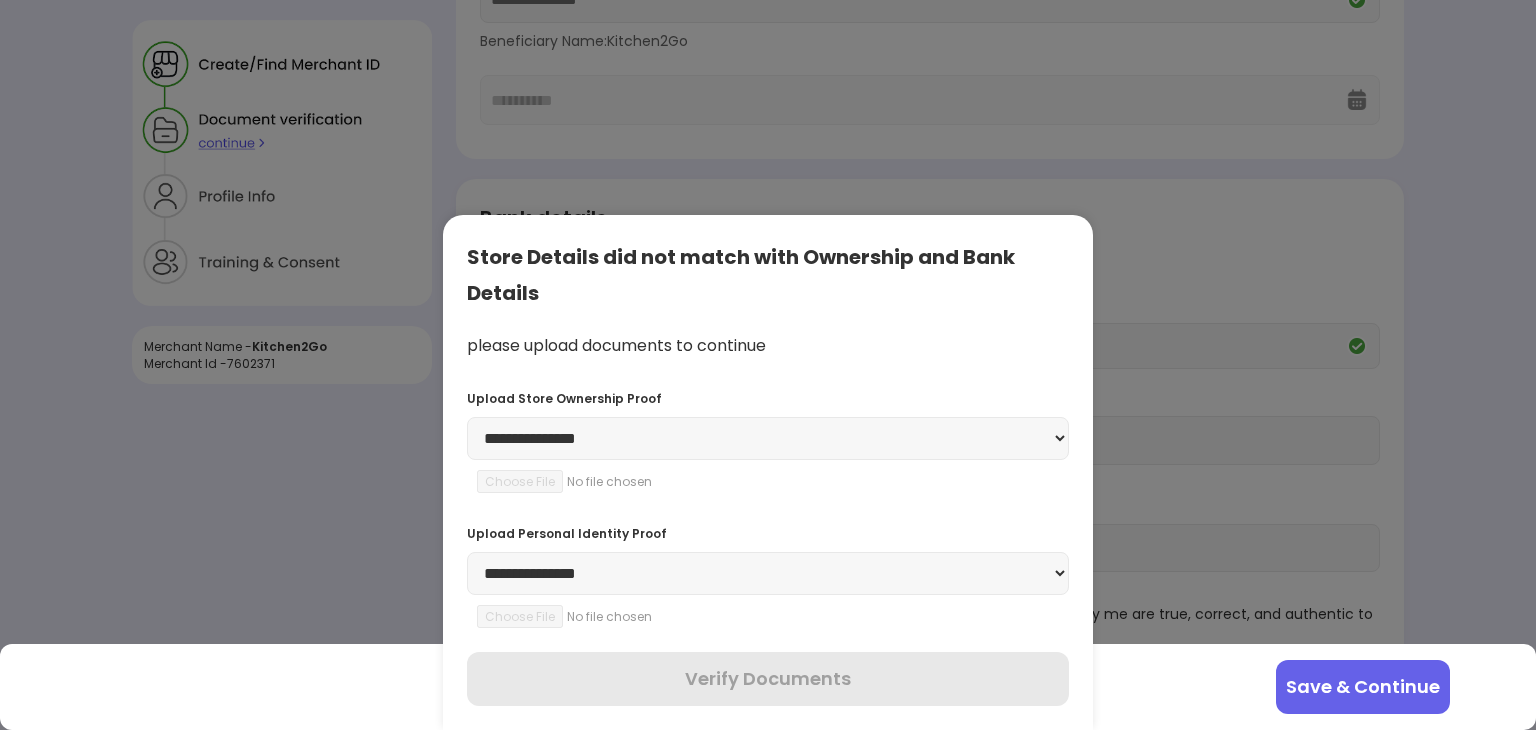 select on "**********" 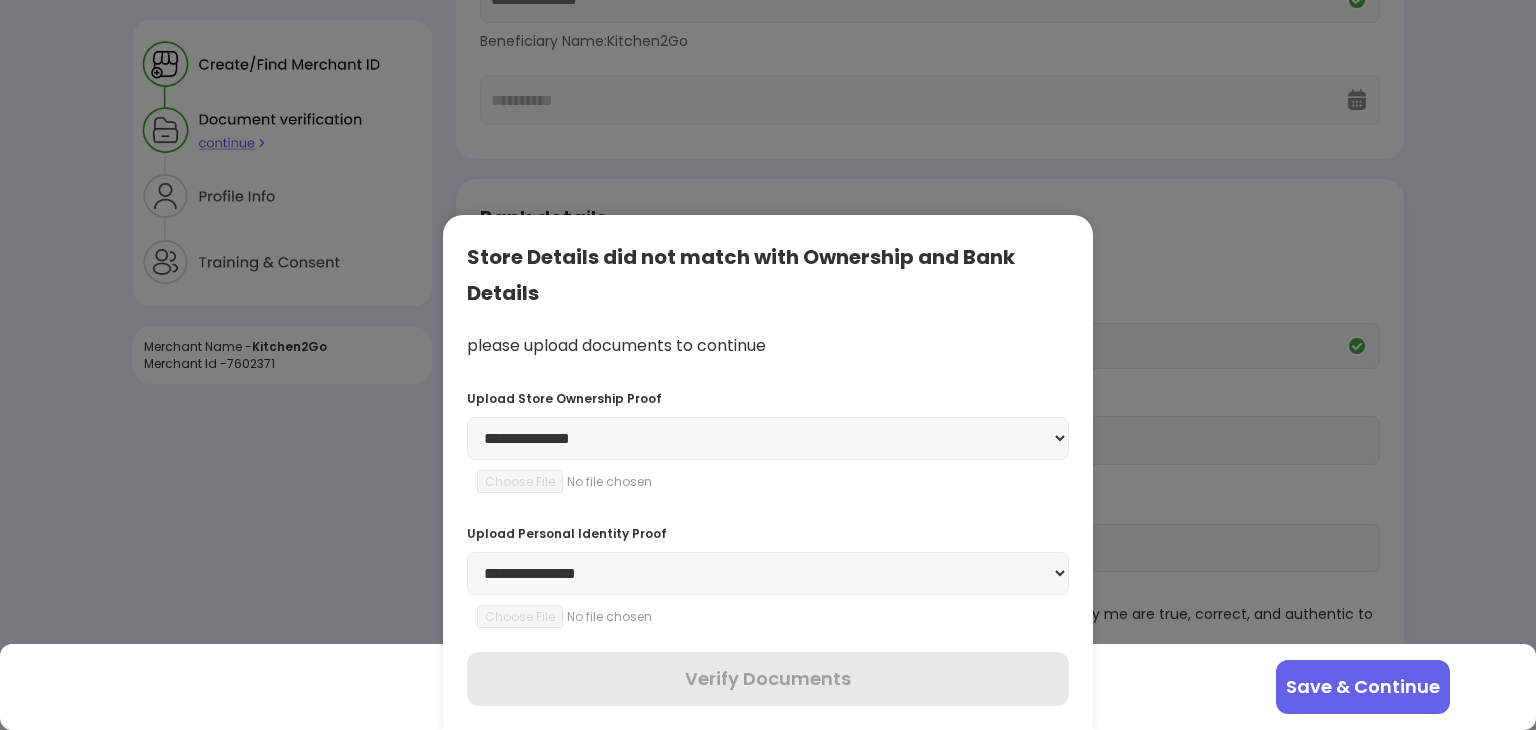 click on "**********" at bounding box center (768, 438) 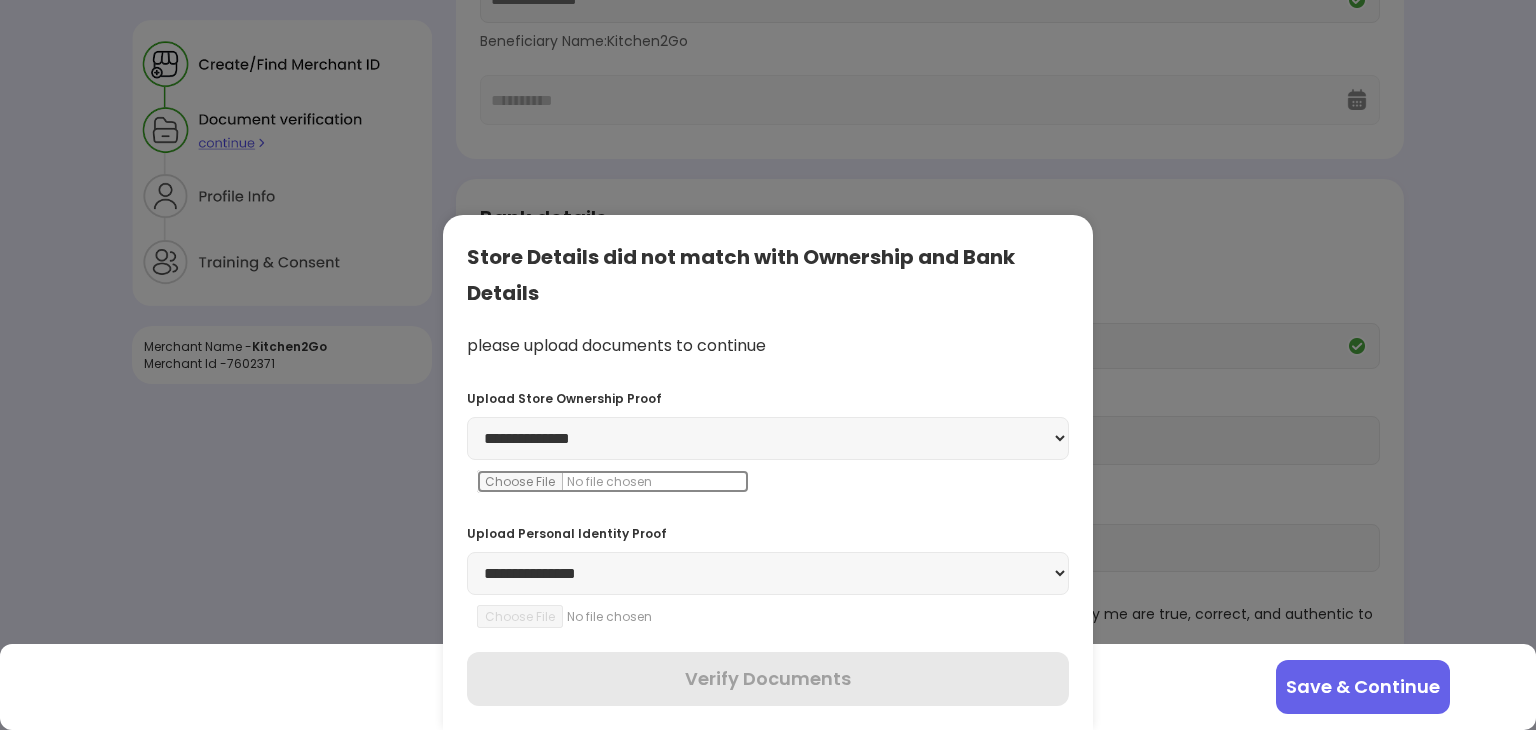 click at bounding box center (613, 481) 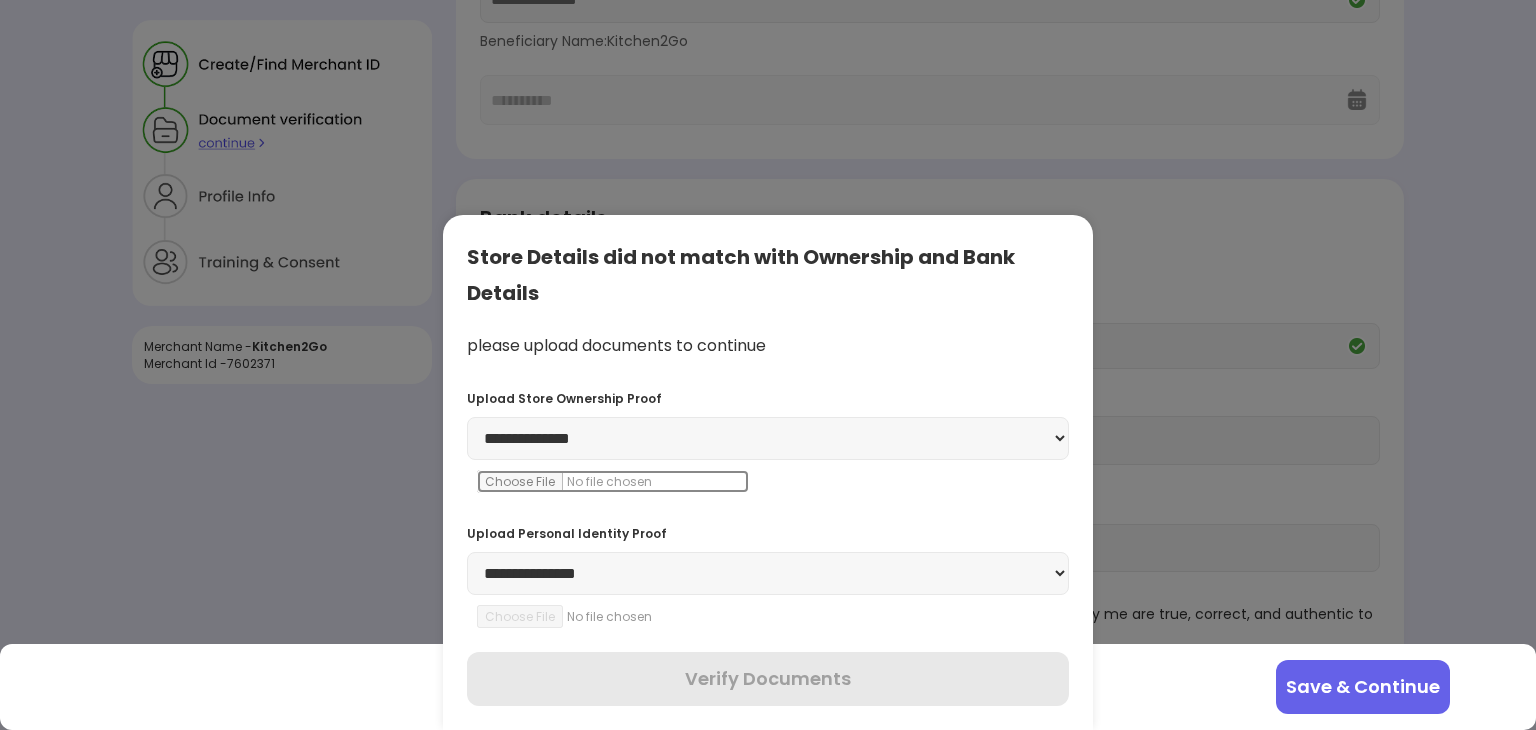 click at bounding box center (613, 481) 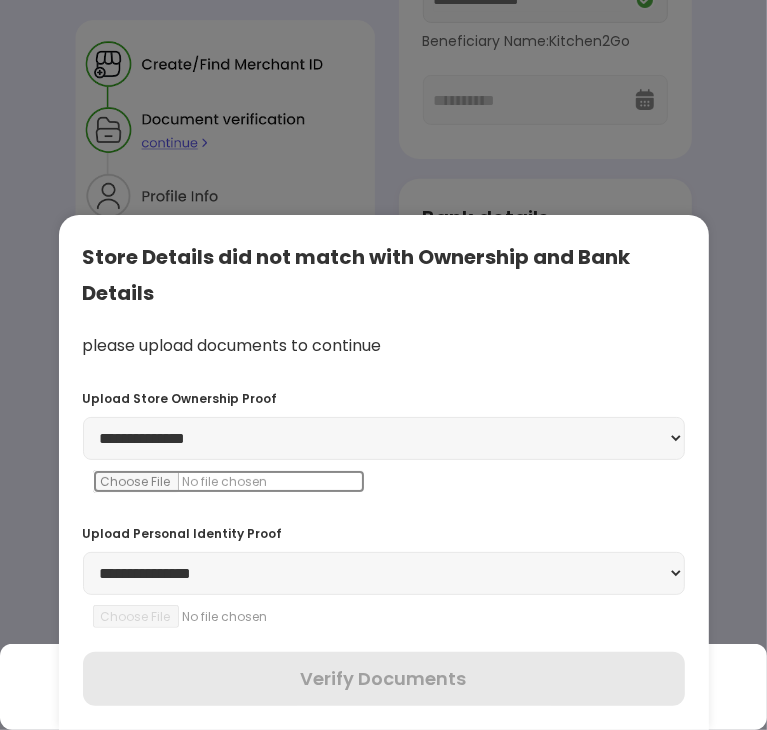 click at bounding box center [229, 481] 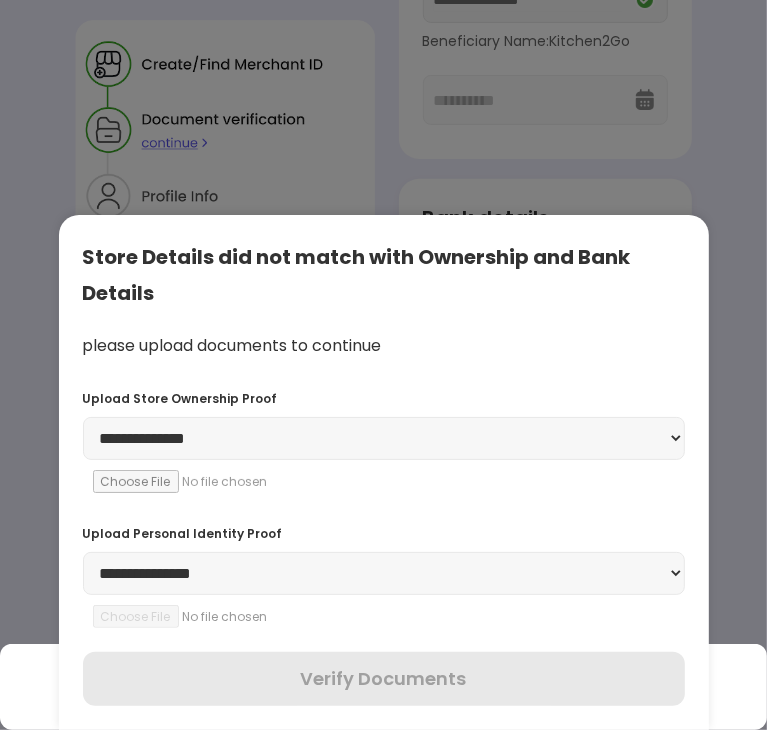 click on "**********" at bounding box center (384, 438) 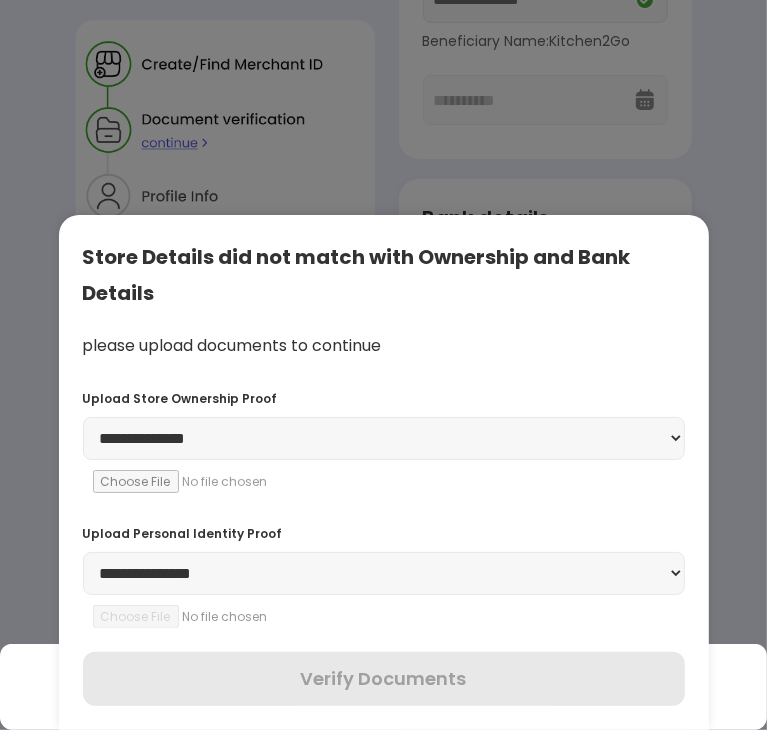 select 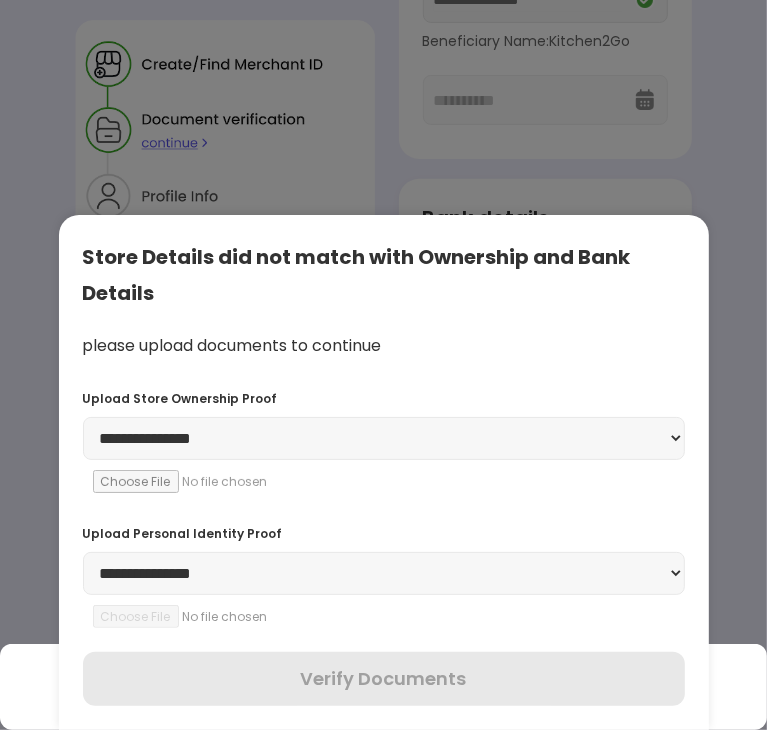 click on "**********" at bounding box center (384, 438) 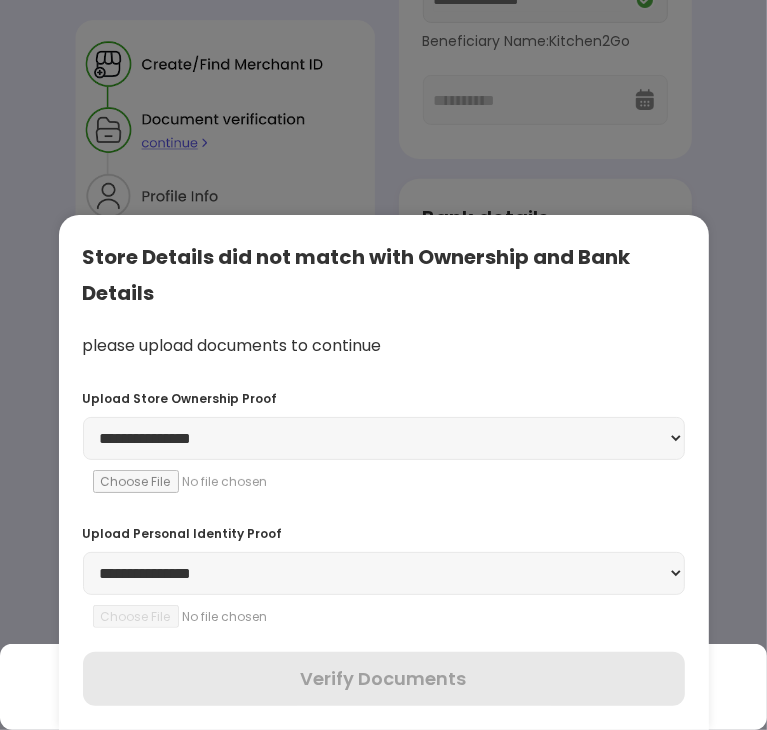 type 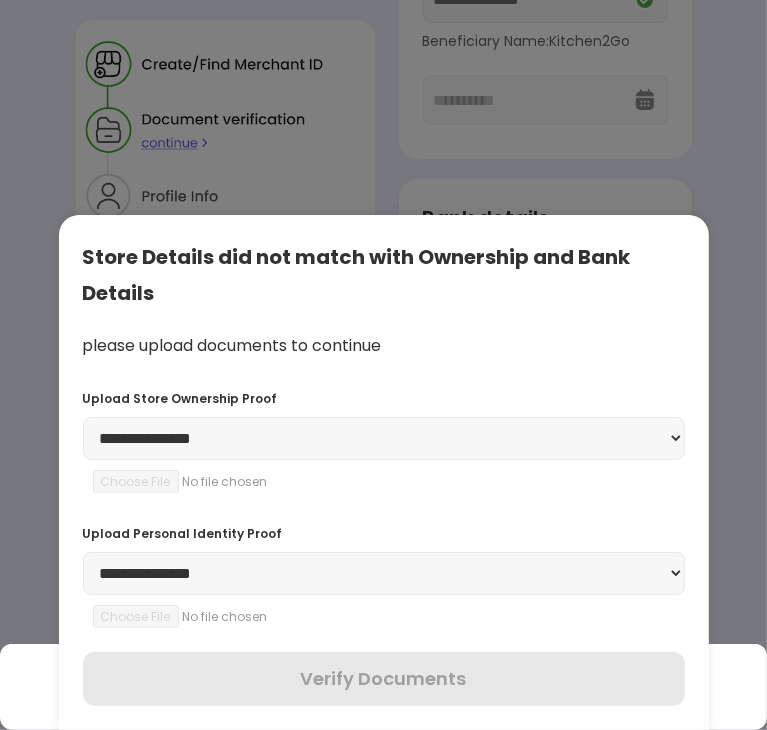 click on "**********" at bounding box center (384, 438) 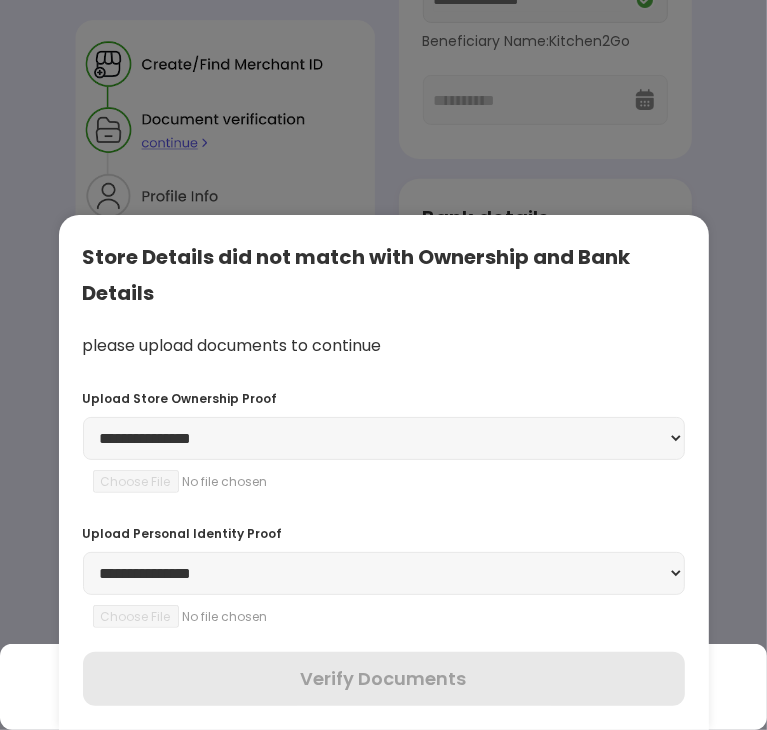 select on "**********" 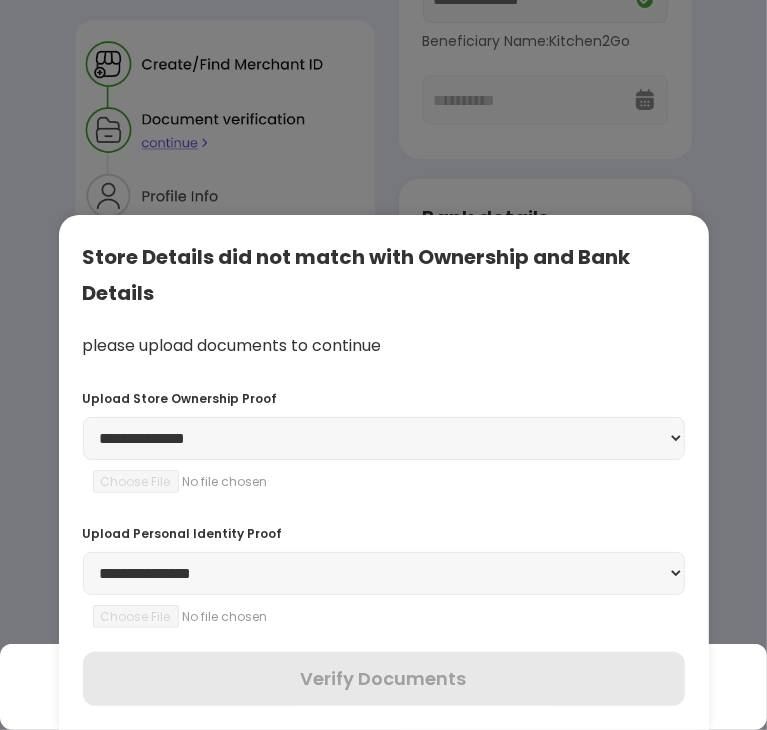click on "**********" at bounding box center (384, 438) 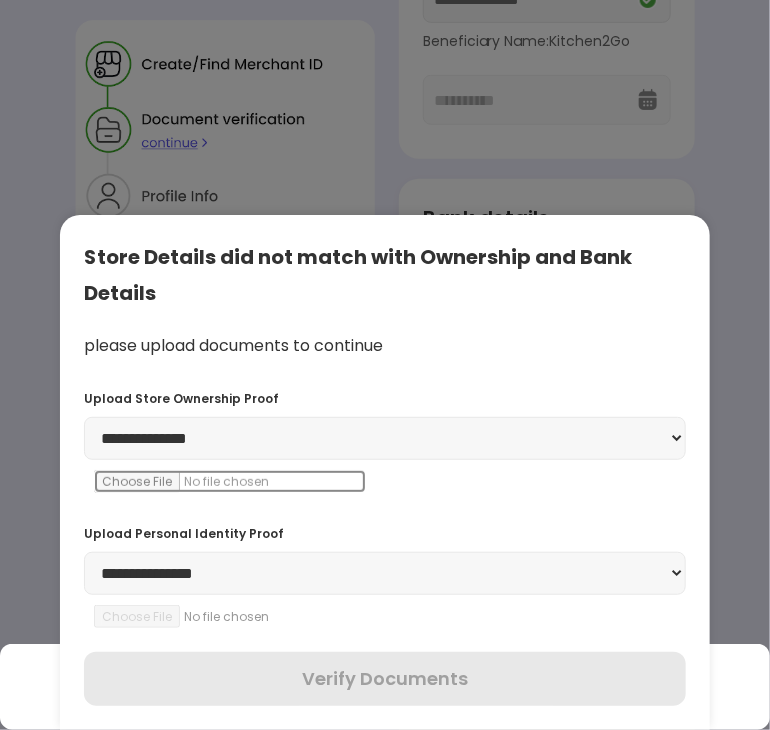 click at bounding box center [230, 481] 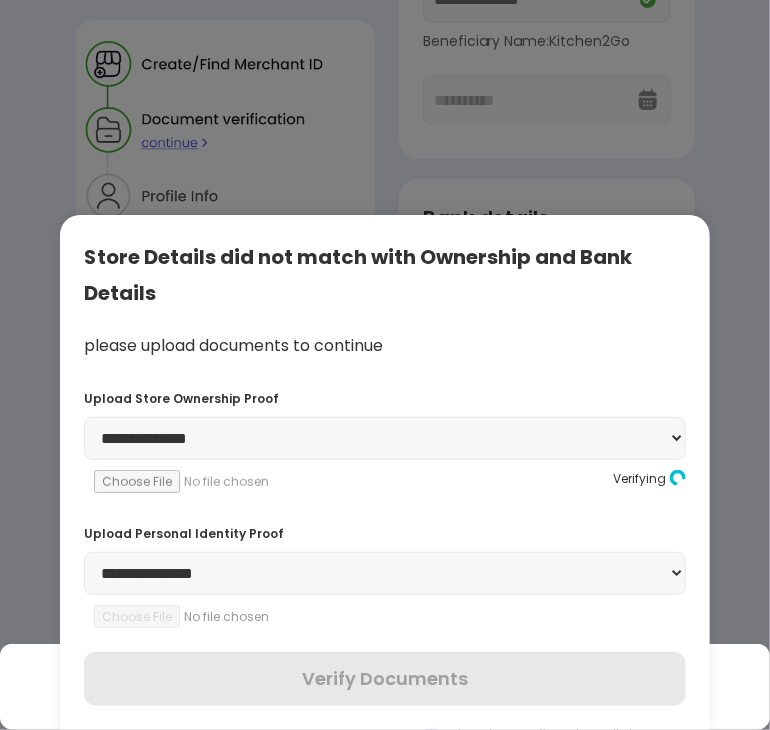 click on "**********" at bounding box center (385, 573) 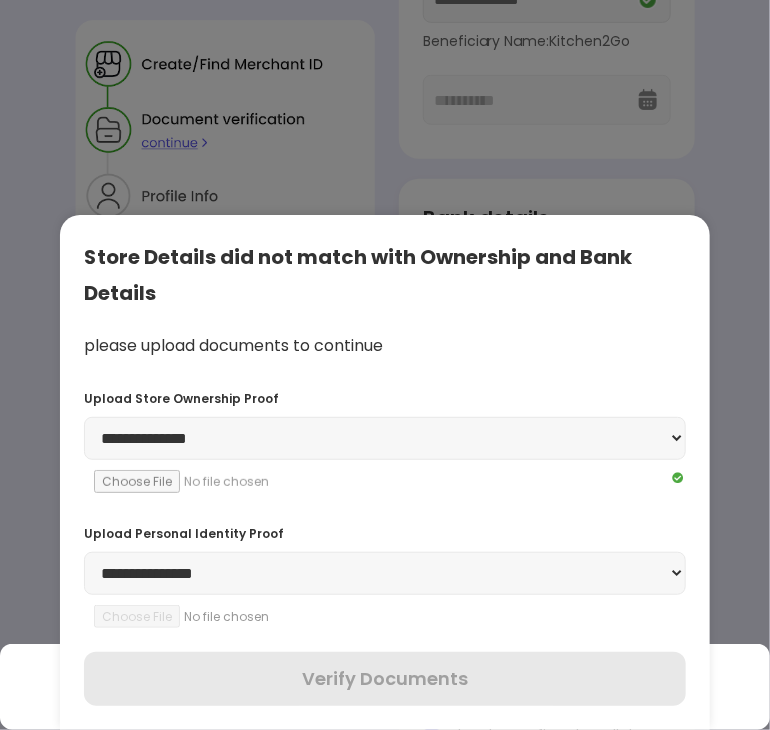 select on "********" 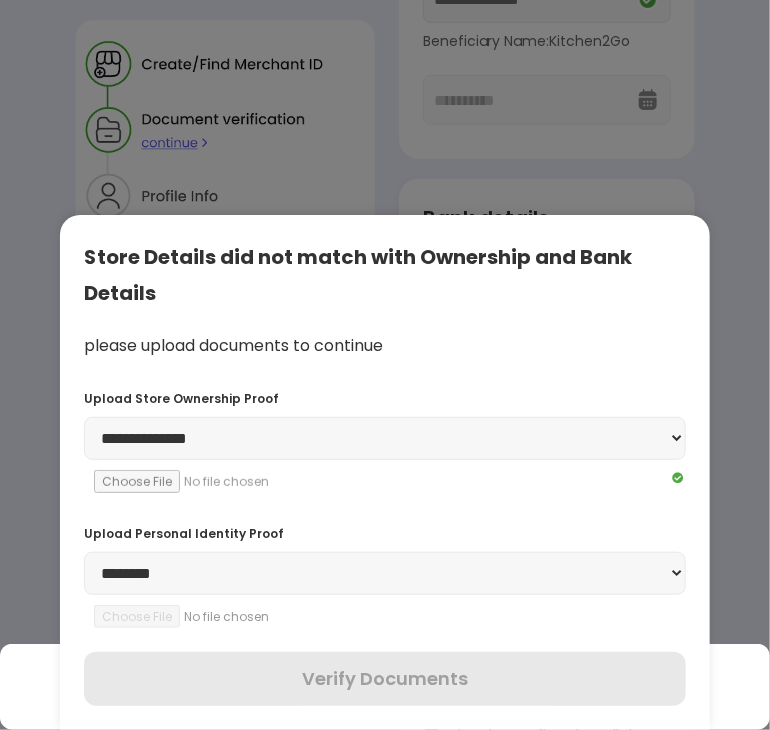 click on "**********" at bounding box center [385, 573] 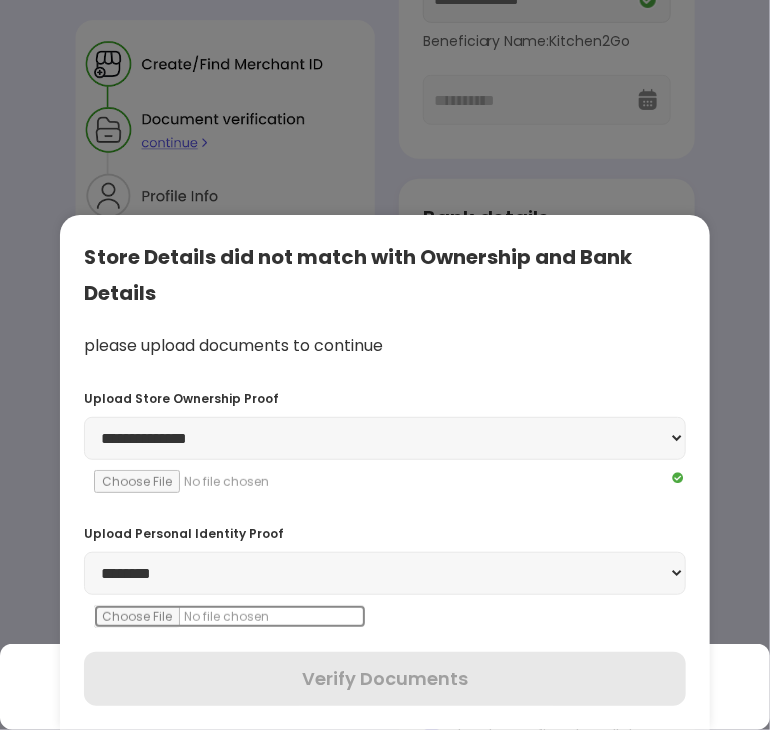 click at bounding box center (230, 616) 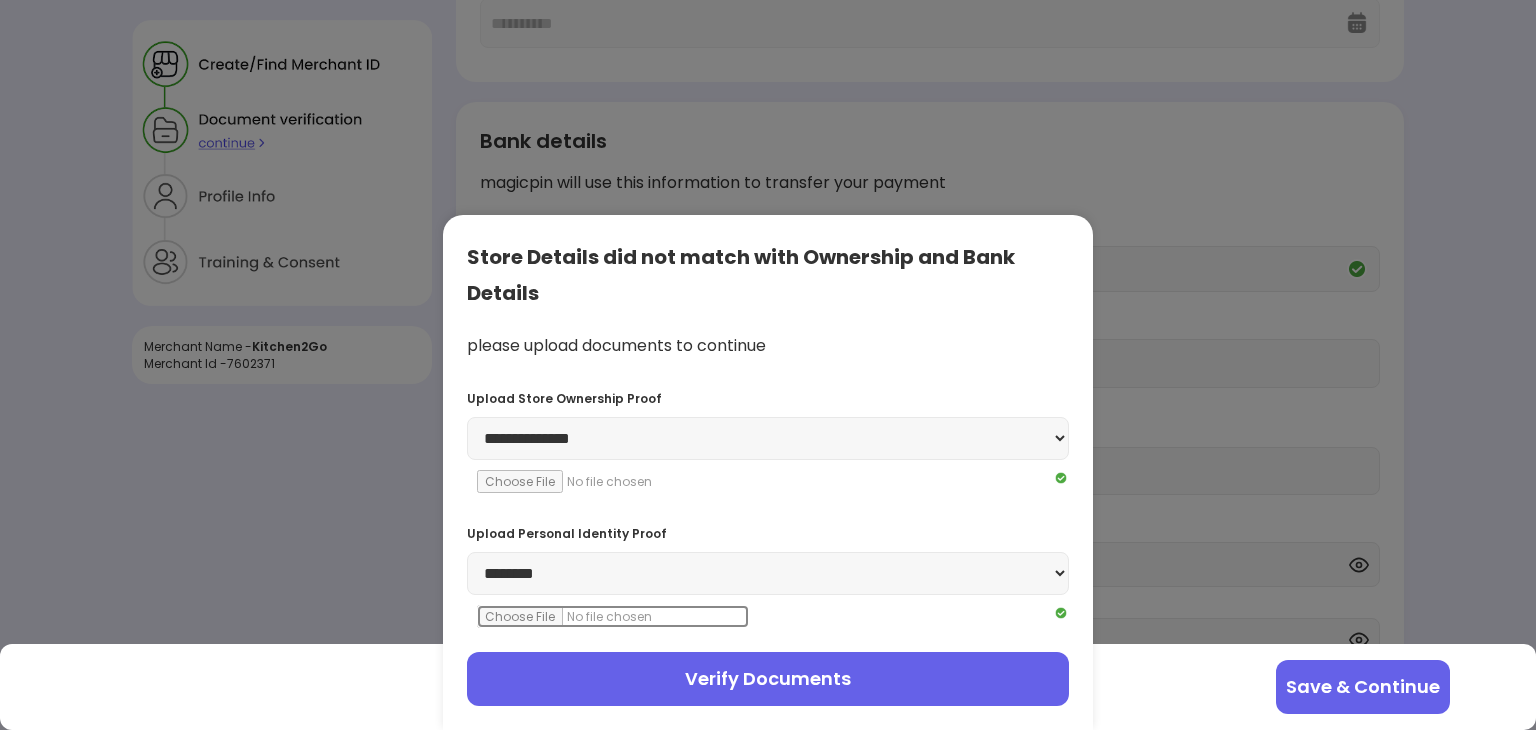 scroll, scrollTop: 390, scrollLeft: 0, axis: vertical 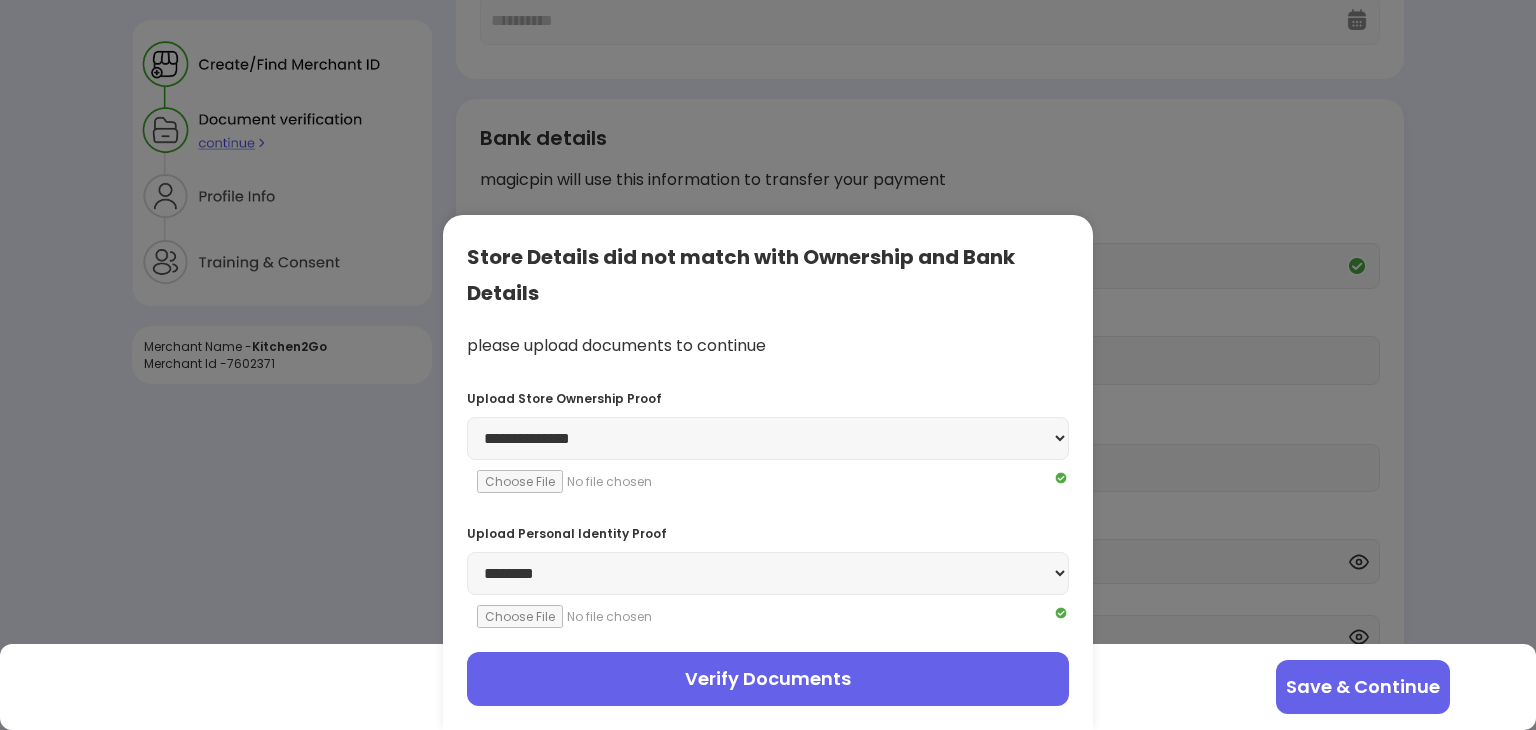 click on "Verify Documents" at bounding box center [768, 679] 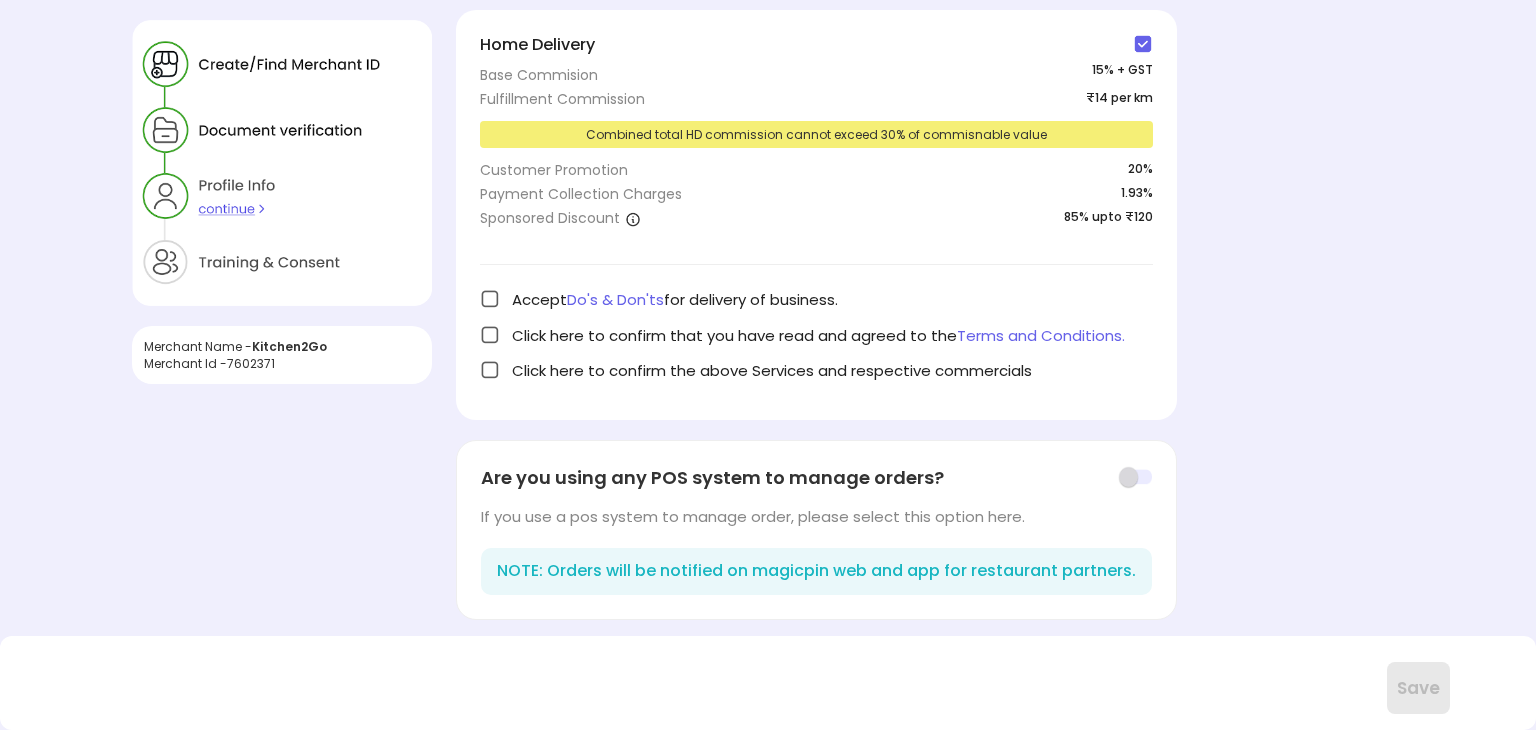 scroll, scrollTop: 55, scrollLeft: 0, axis: vertical 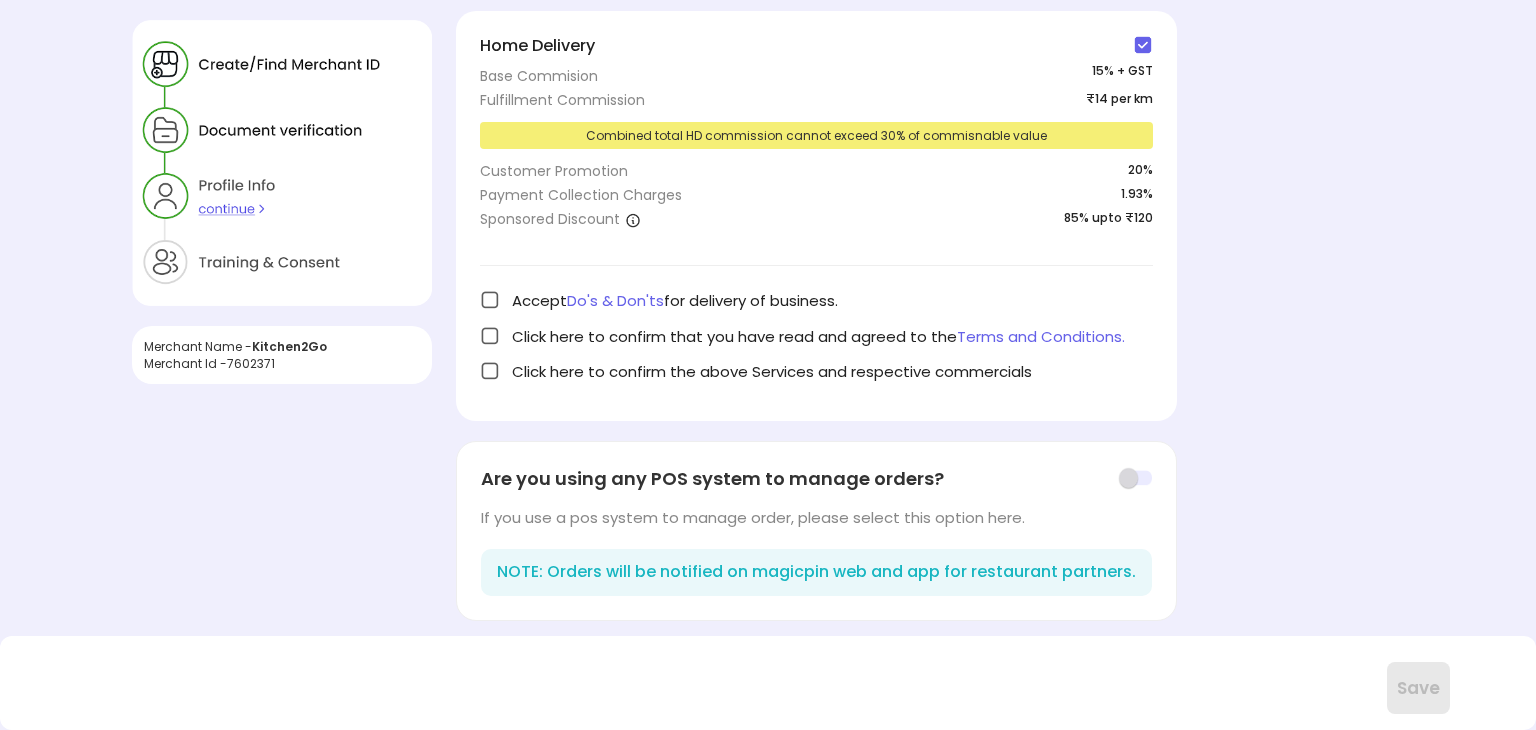 click at bounding box center (490, 300) 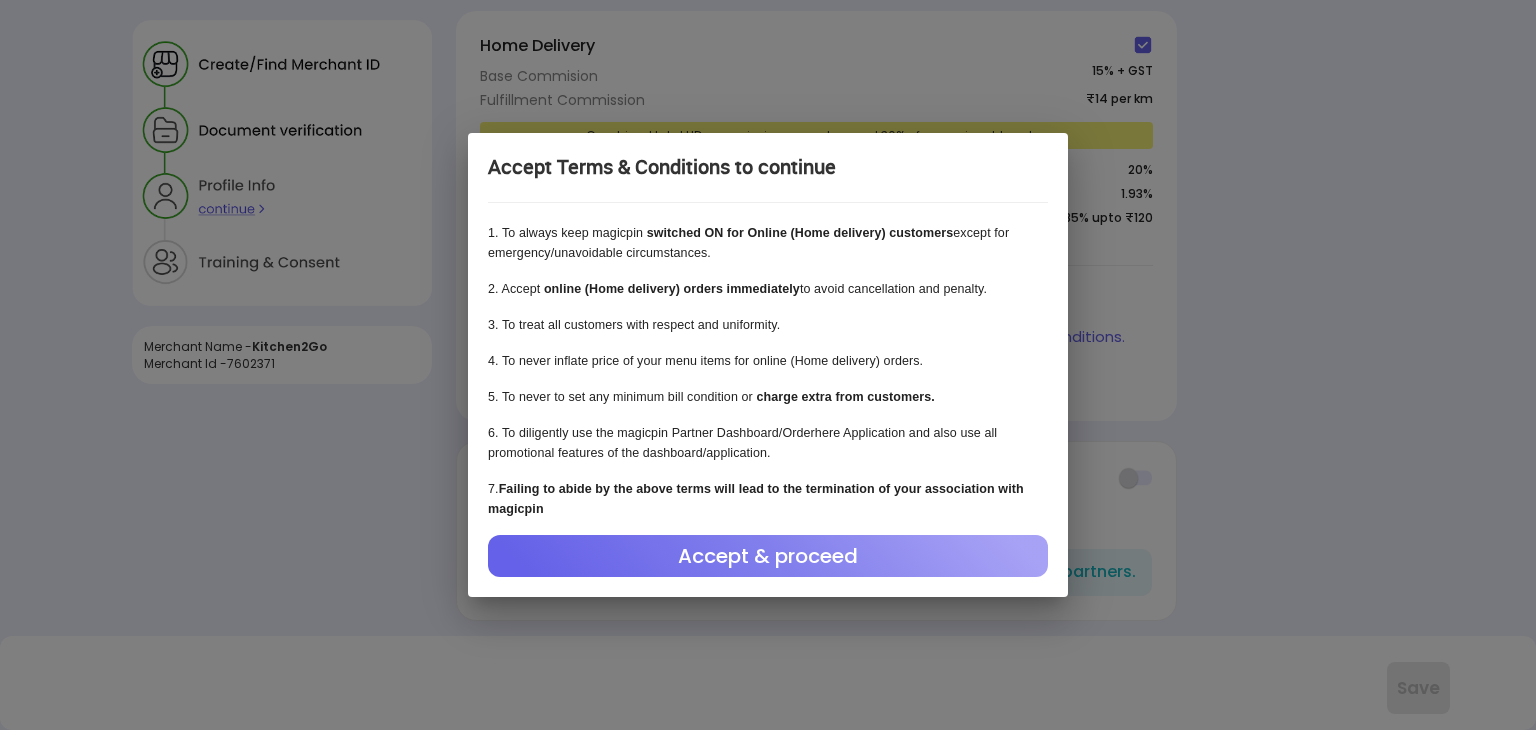 click on "Accept & proceed" at bounding box center [768, 556] 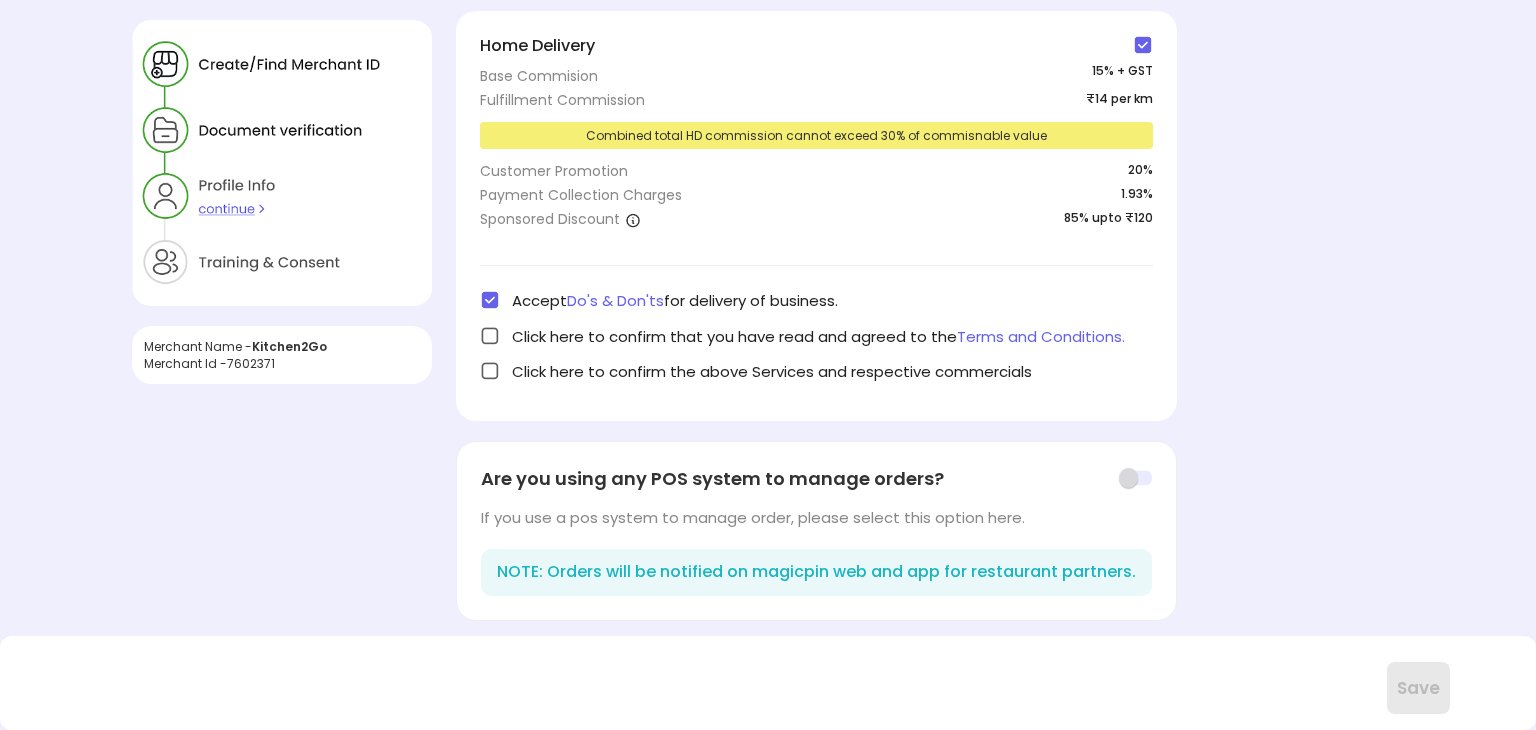 click on "Click here to confirm that you have read and agreed to the  Terms and Conditions." at bounding box center [818, 336] 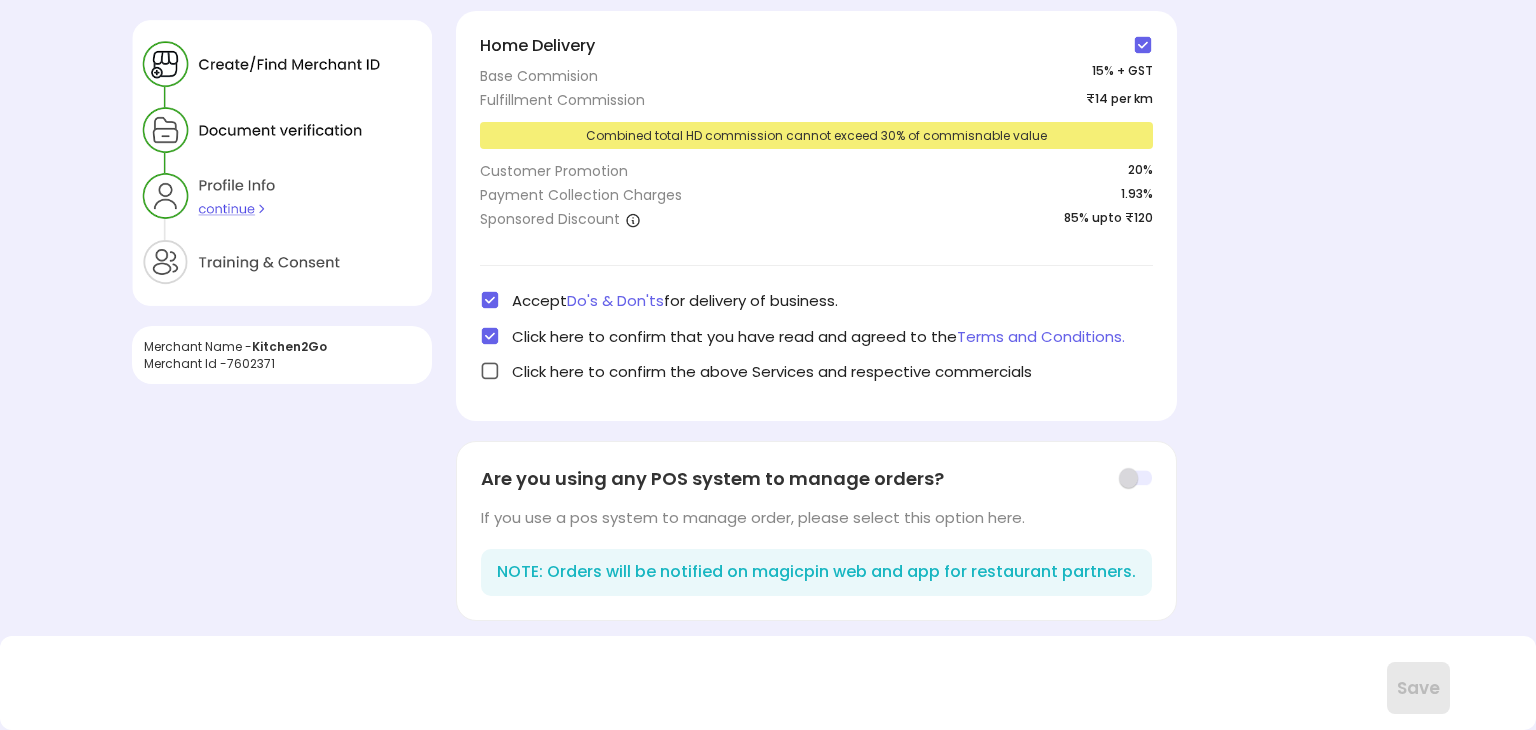 click at bounding box center (490, 371) 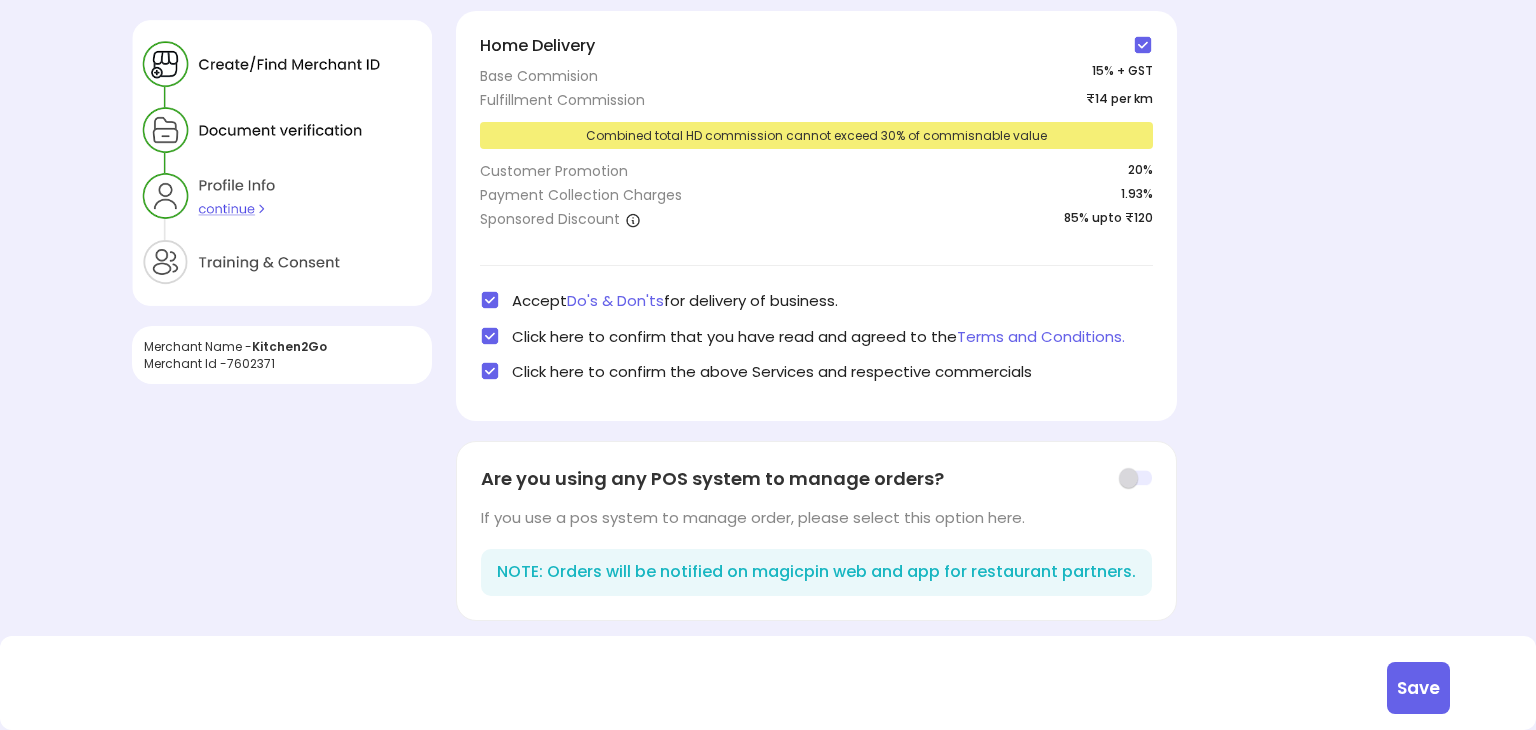 click on "Save" at bounding box center [1418, 688] 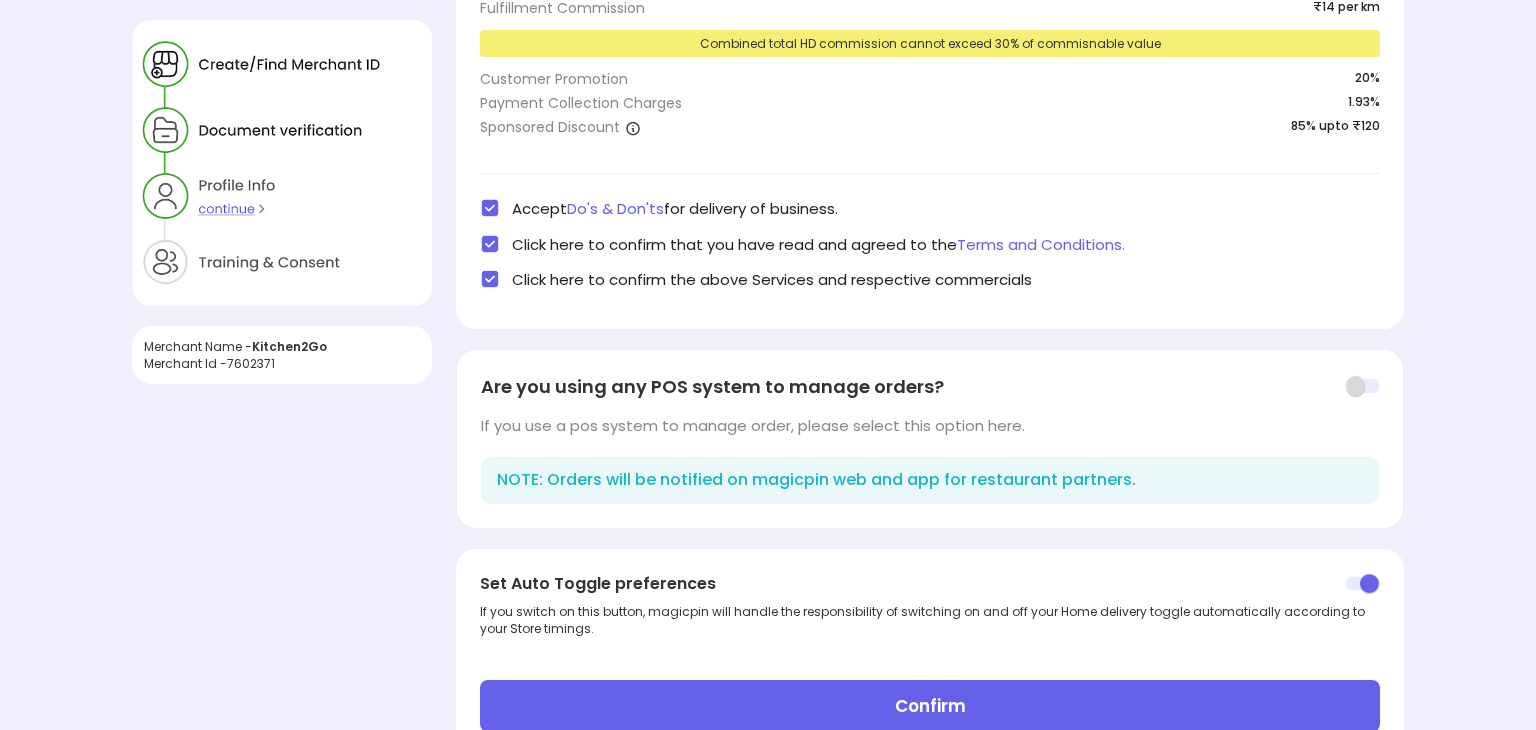 scroll, scrollTop: 212, scrollLeft: 0, axis: vertical 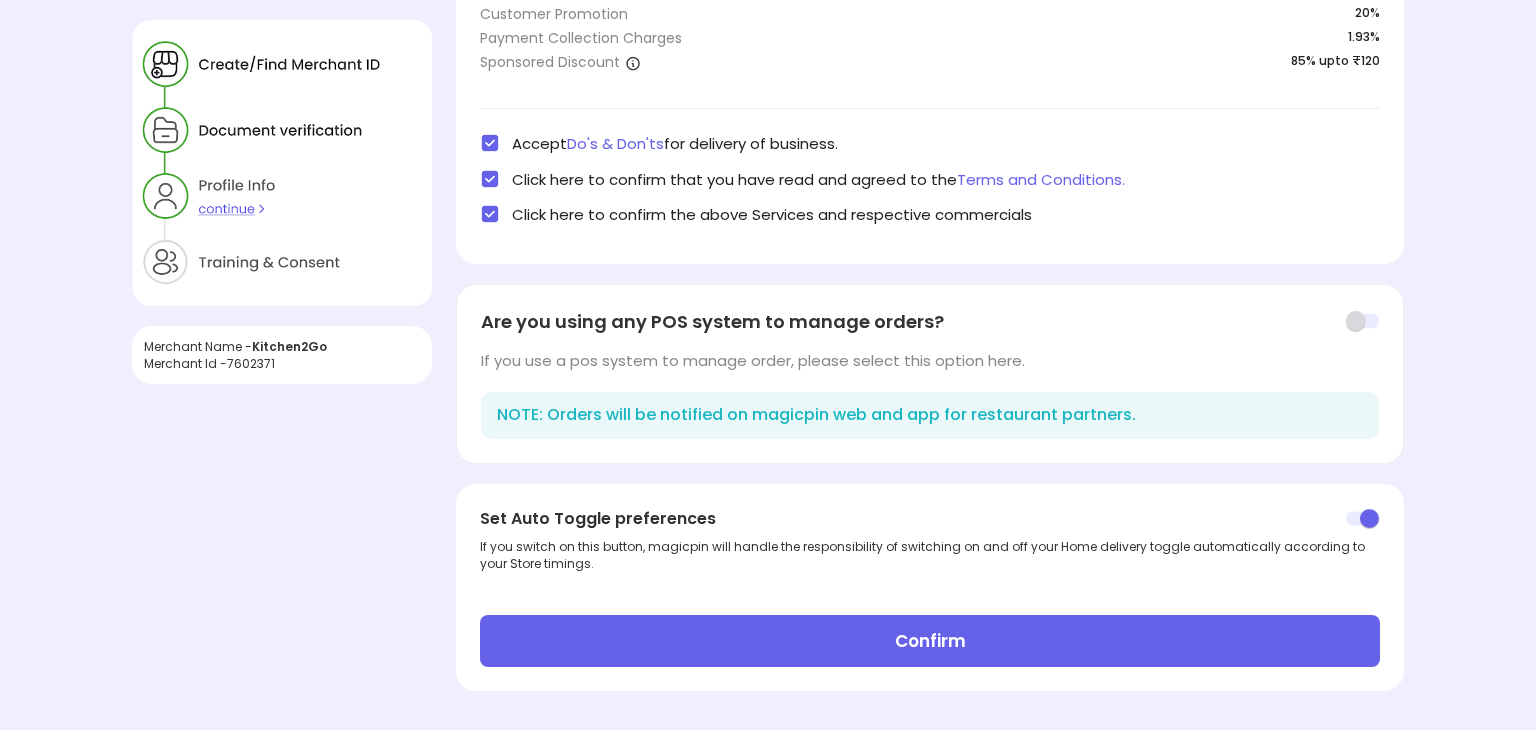 click on "Confirm" at bounding box center (930, 641) 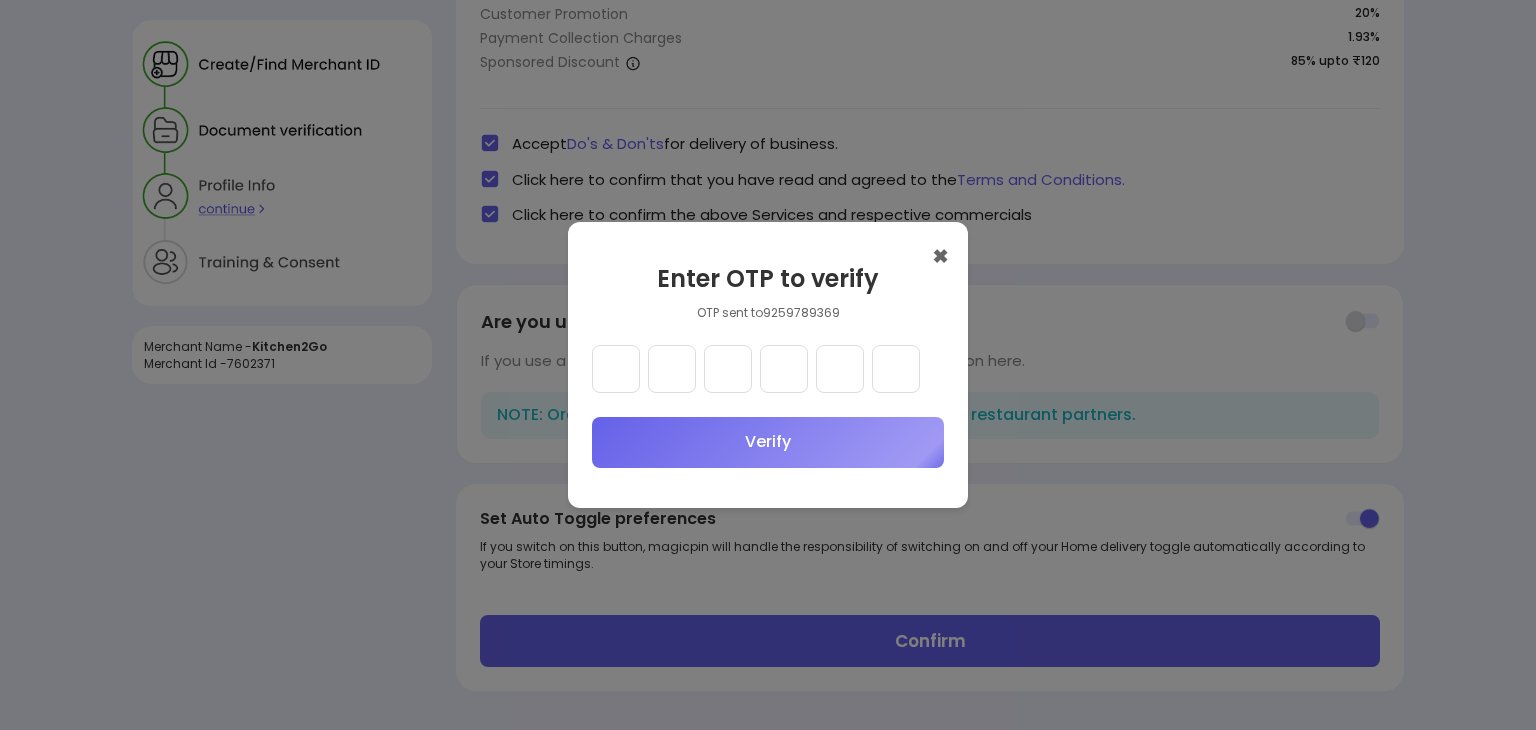 type 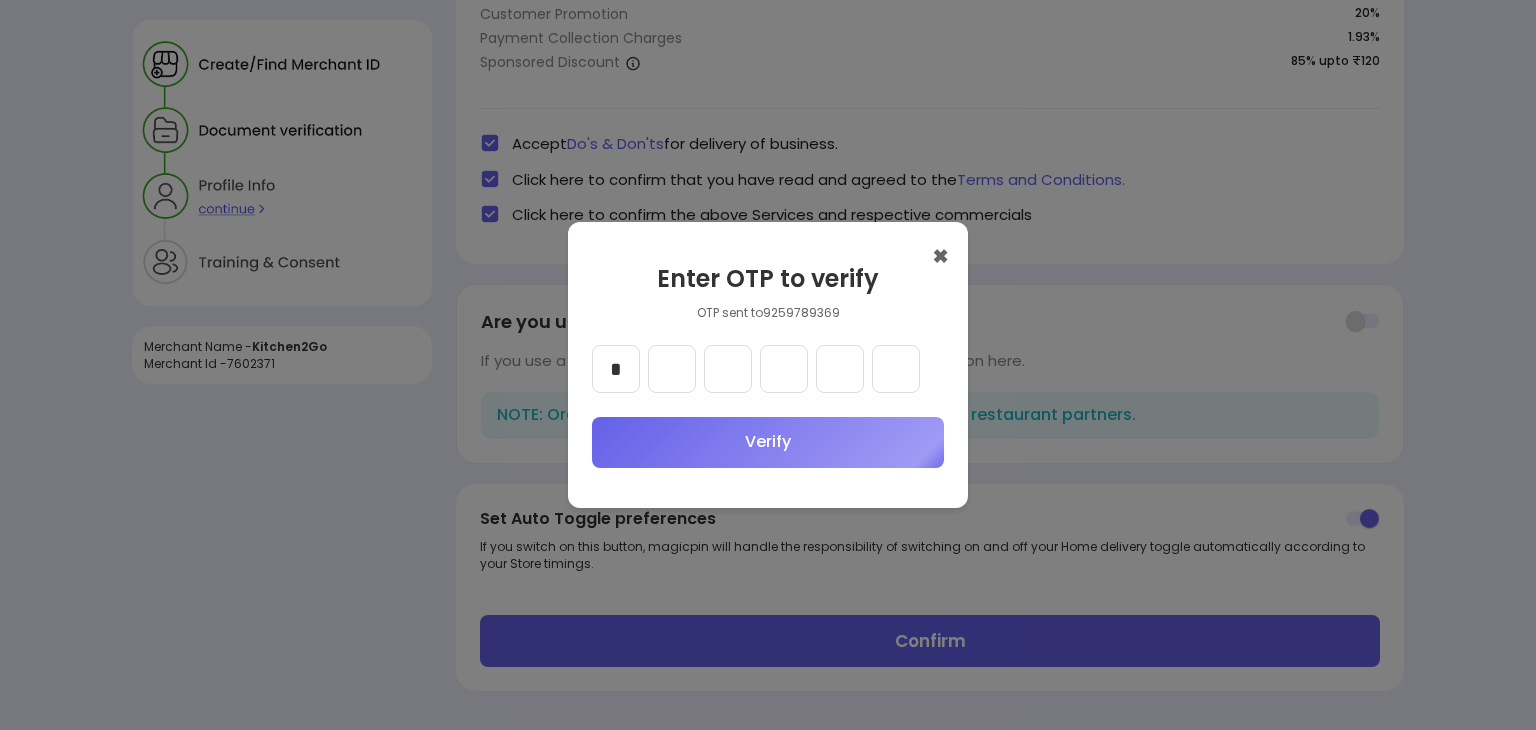 type on "*" 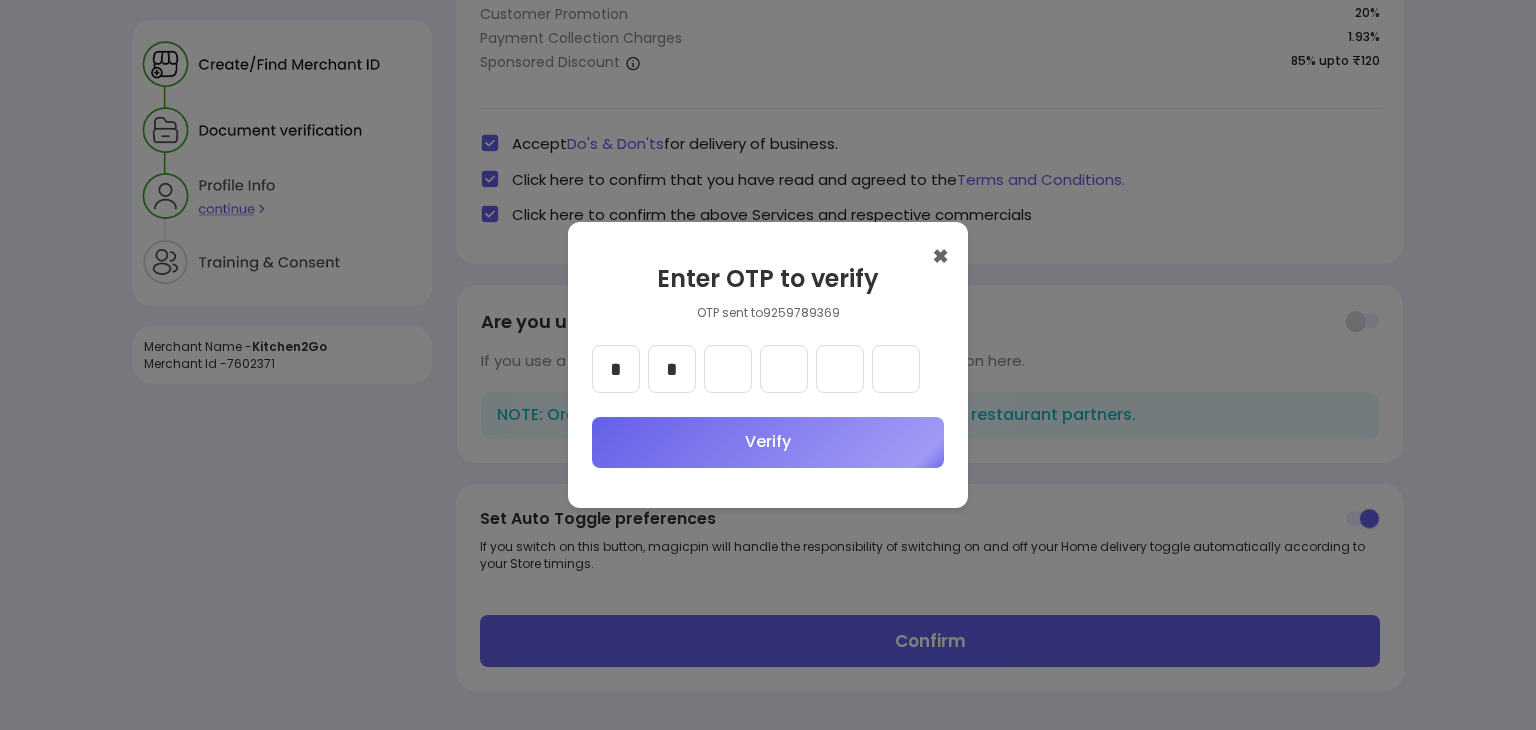 type on "*" 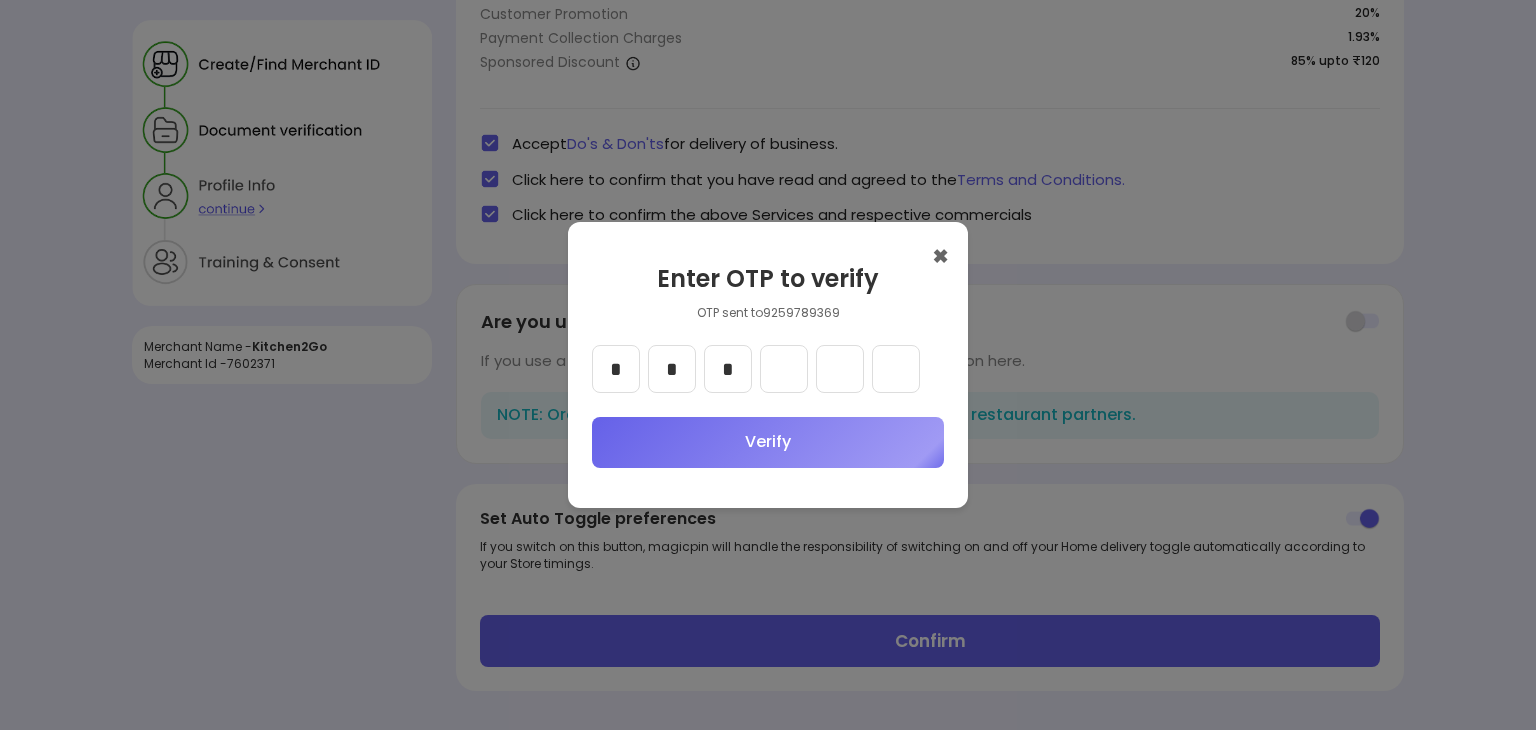 type on "*" 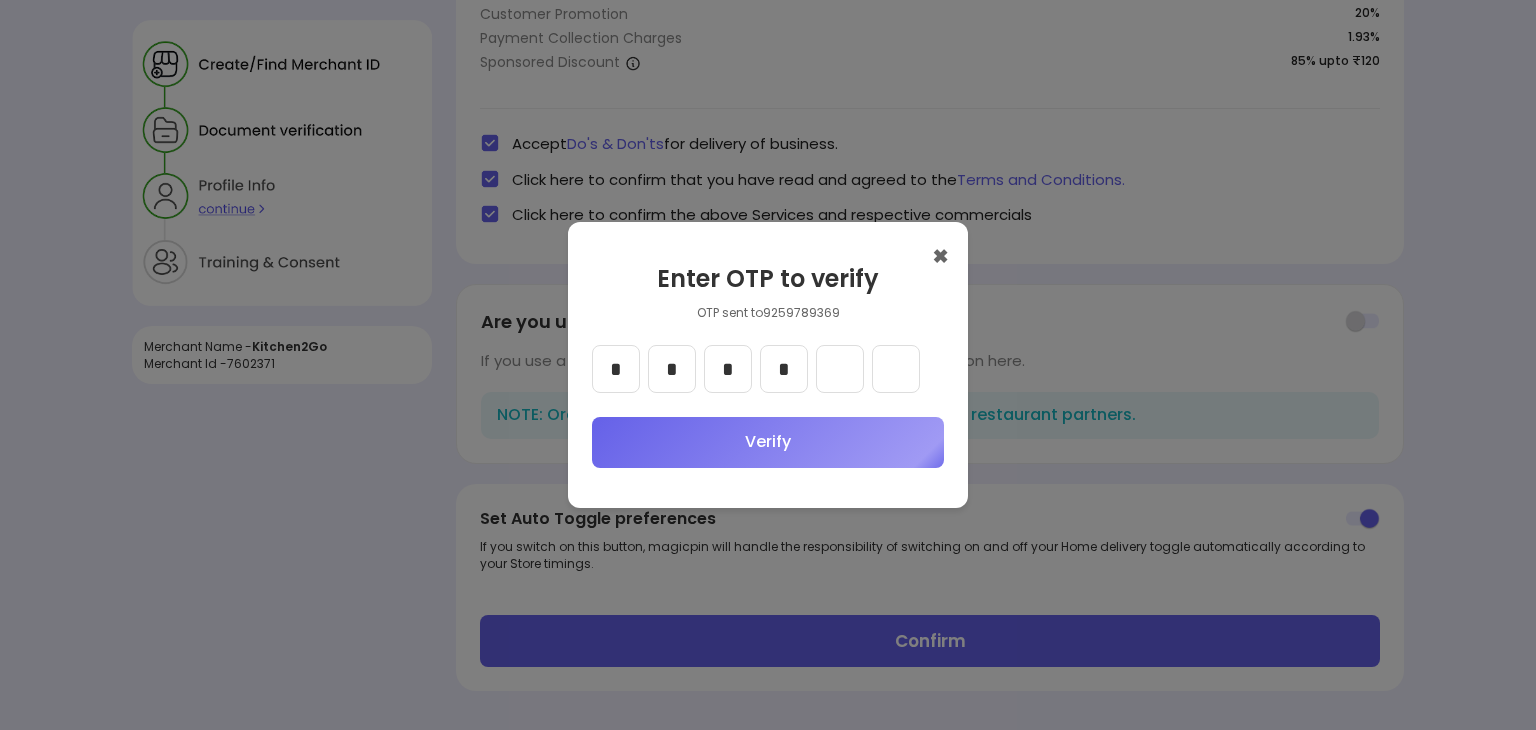 type on "*" 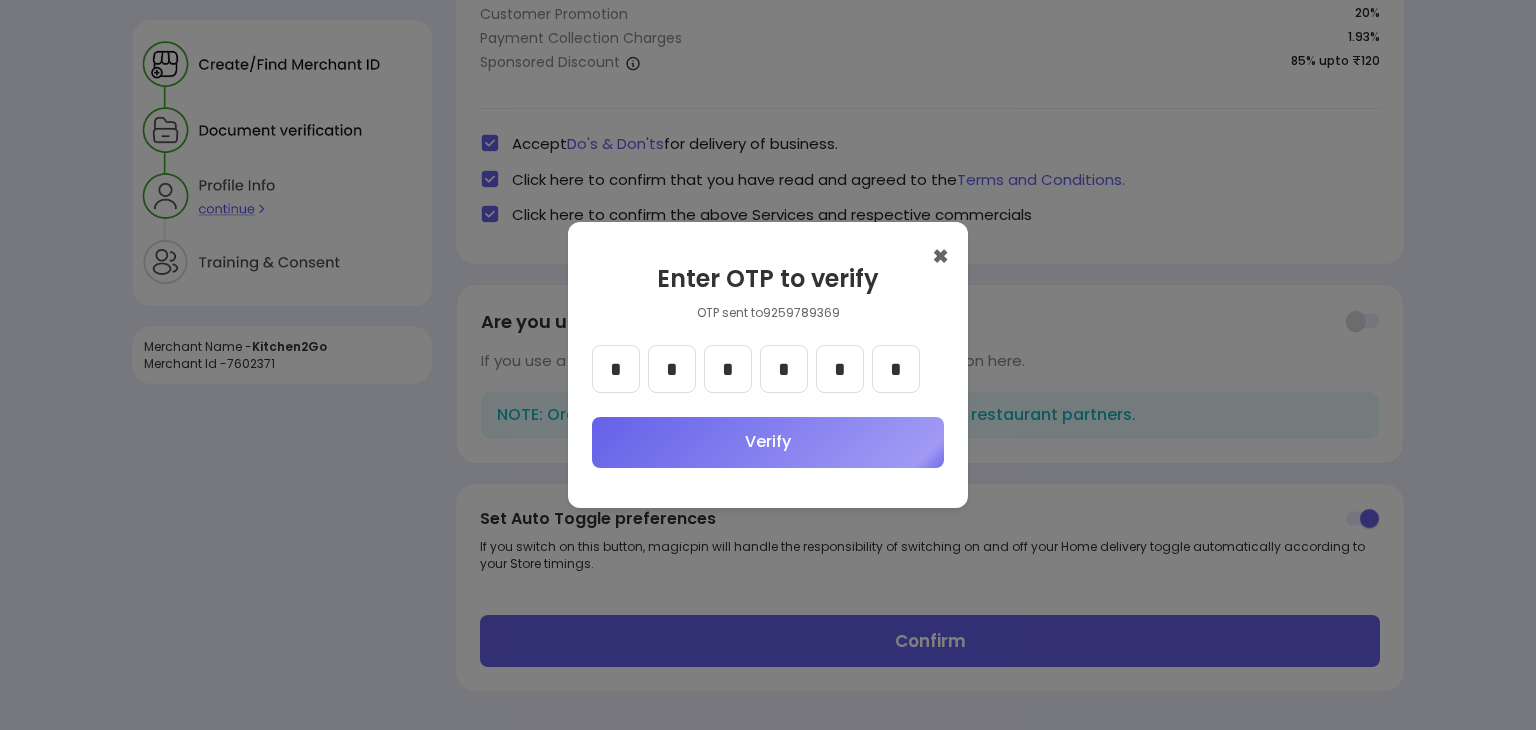 type on "*" 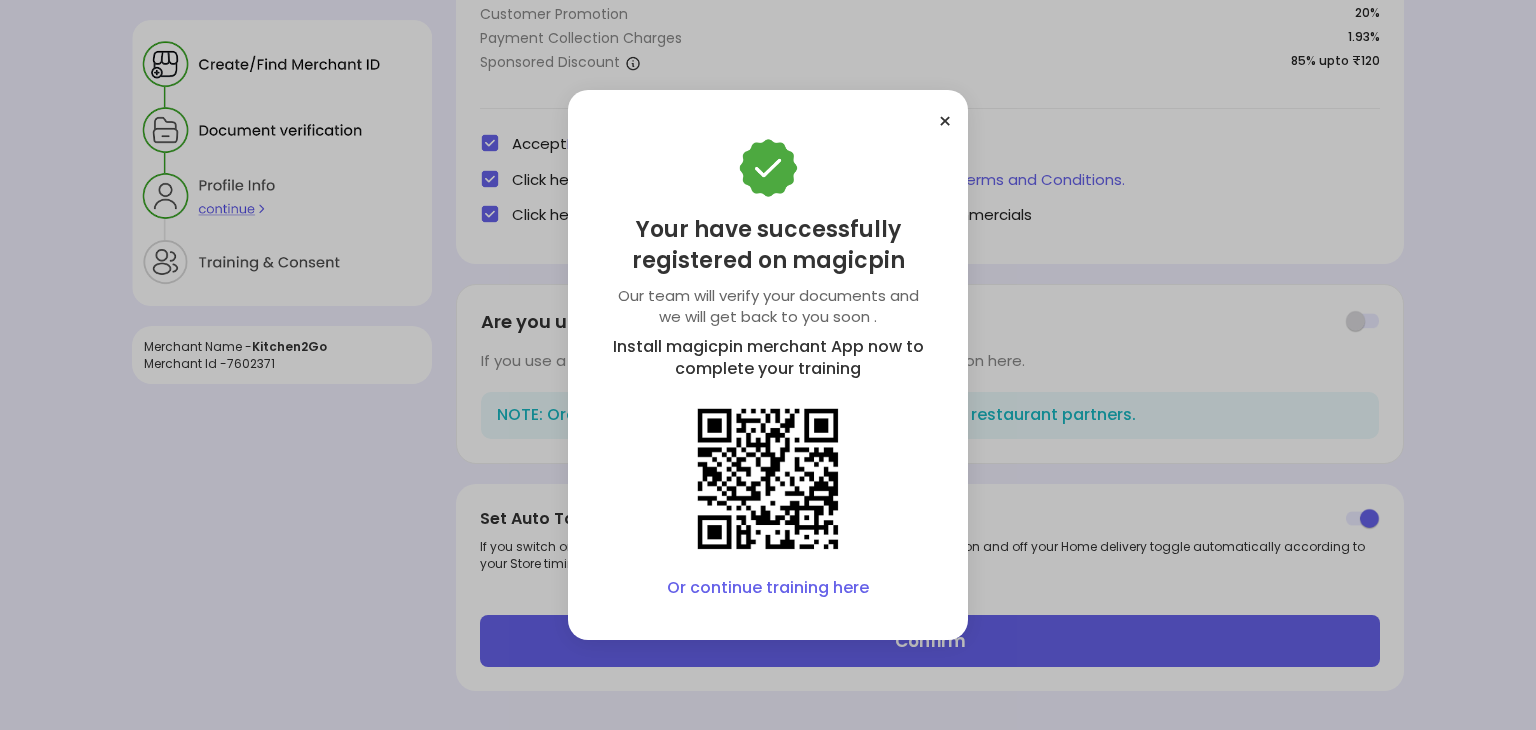 click on "Or continue training here" at bounding box center [768, 588] 